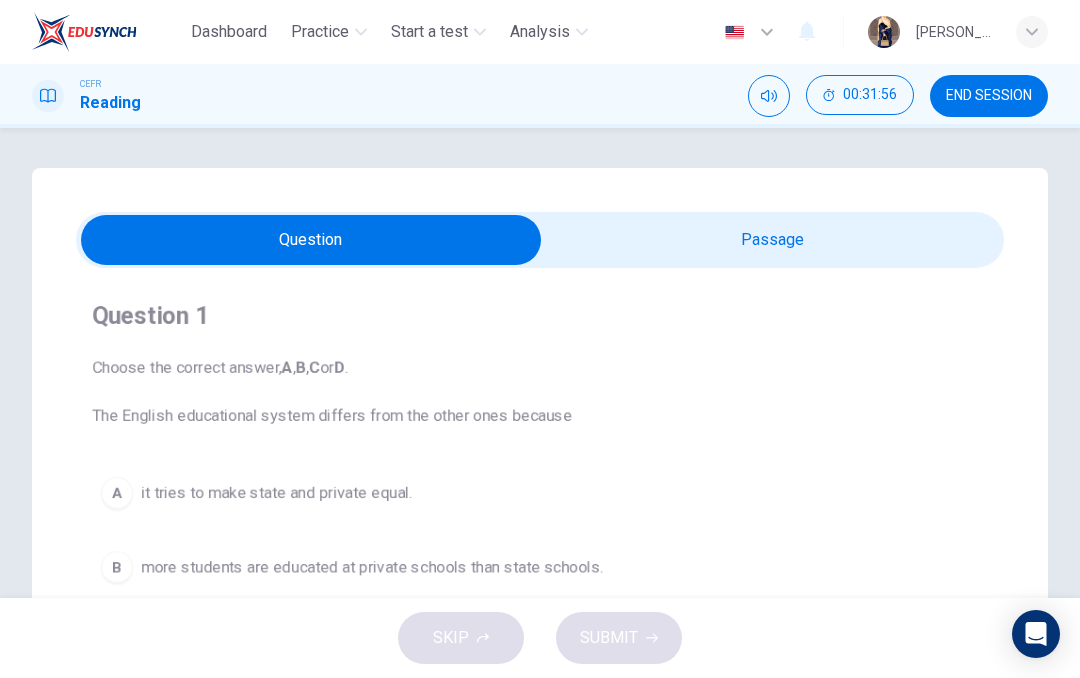scroll, scrollTop: 0, scrollLeft: 0, axis: both 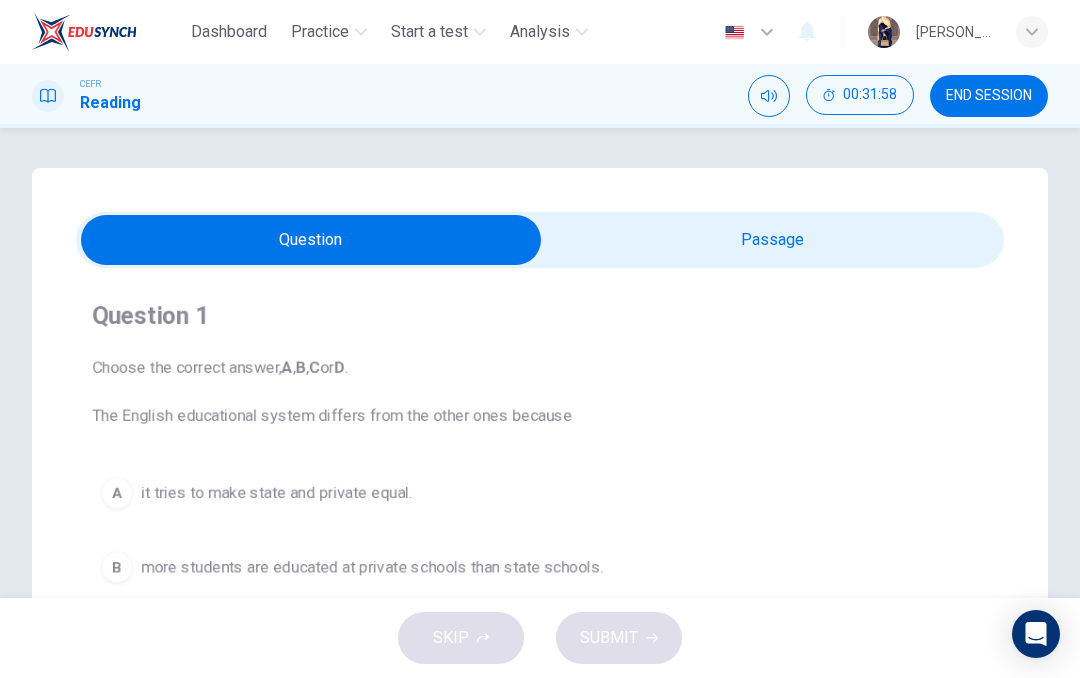 click on "END SESSION" at bounding box center [989, 96] 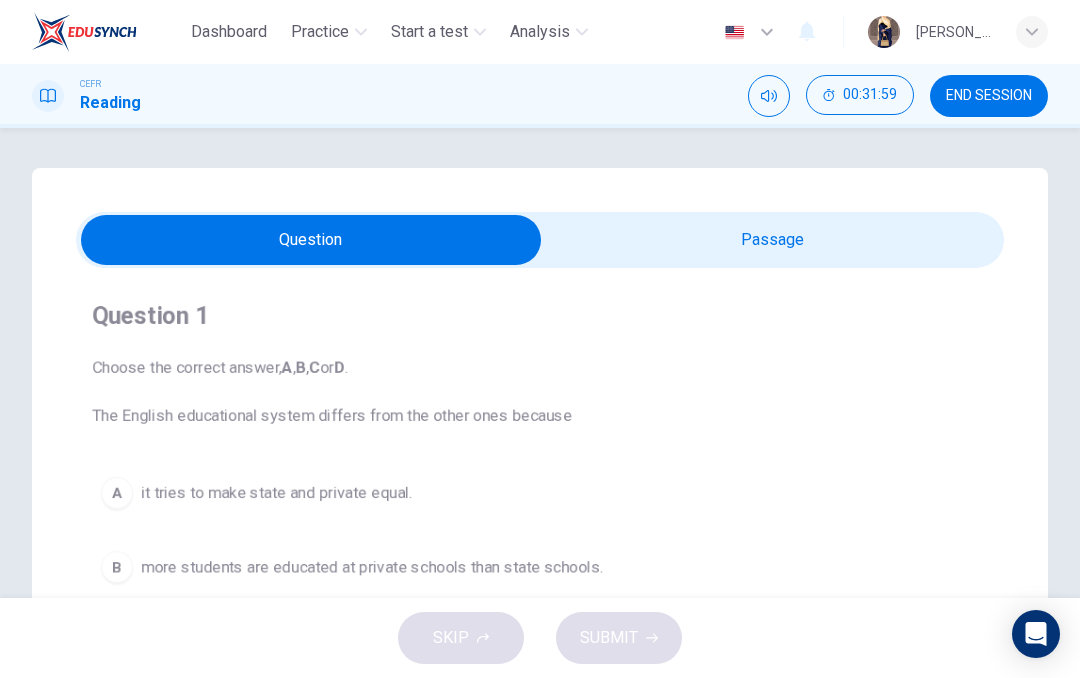 click 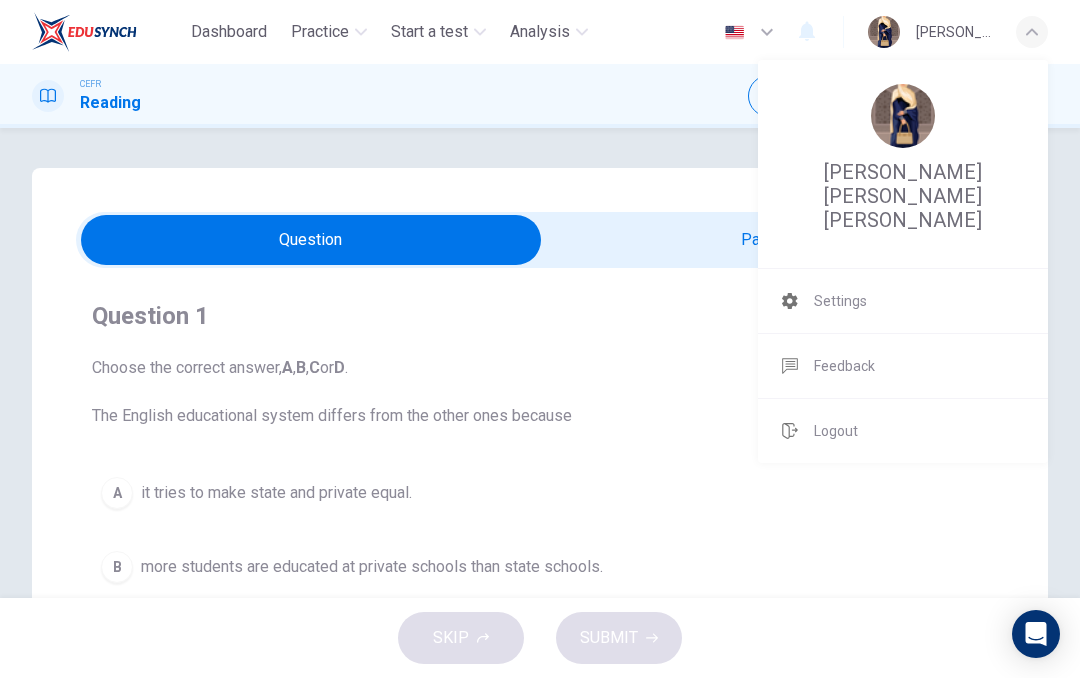 click on "Logout" at bounding box center [903, 431] 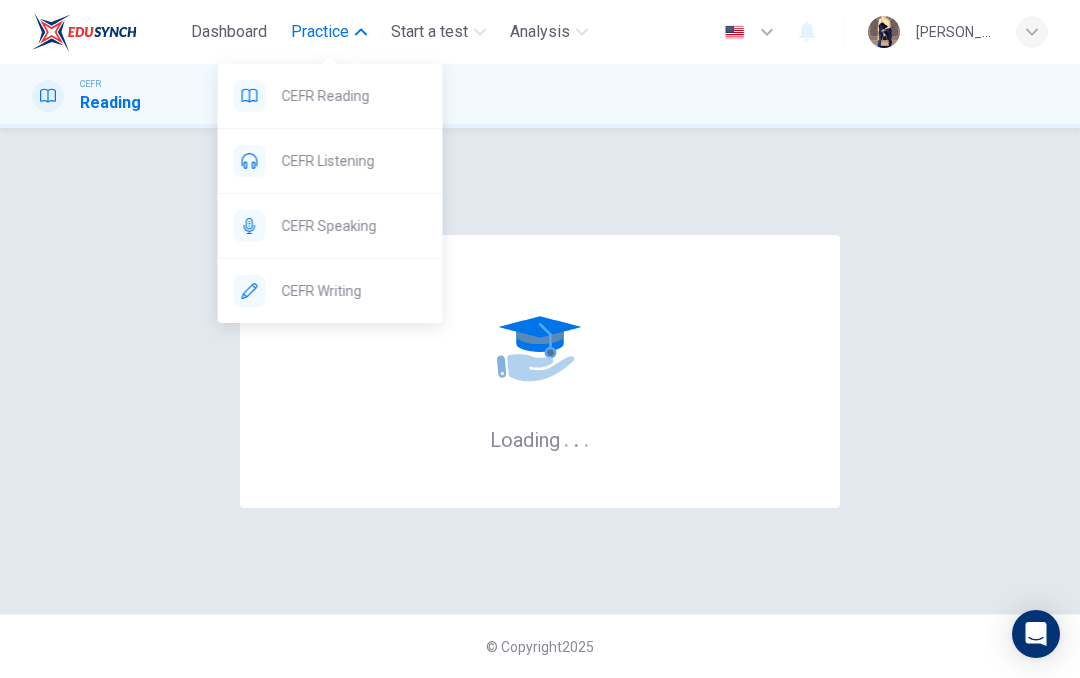 scroll, scrollTop: 0, scrollLeft: 0, axis: both 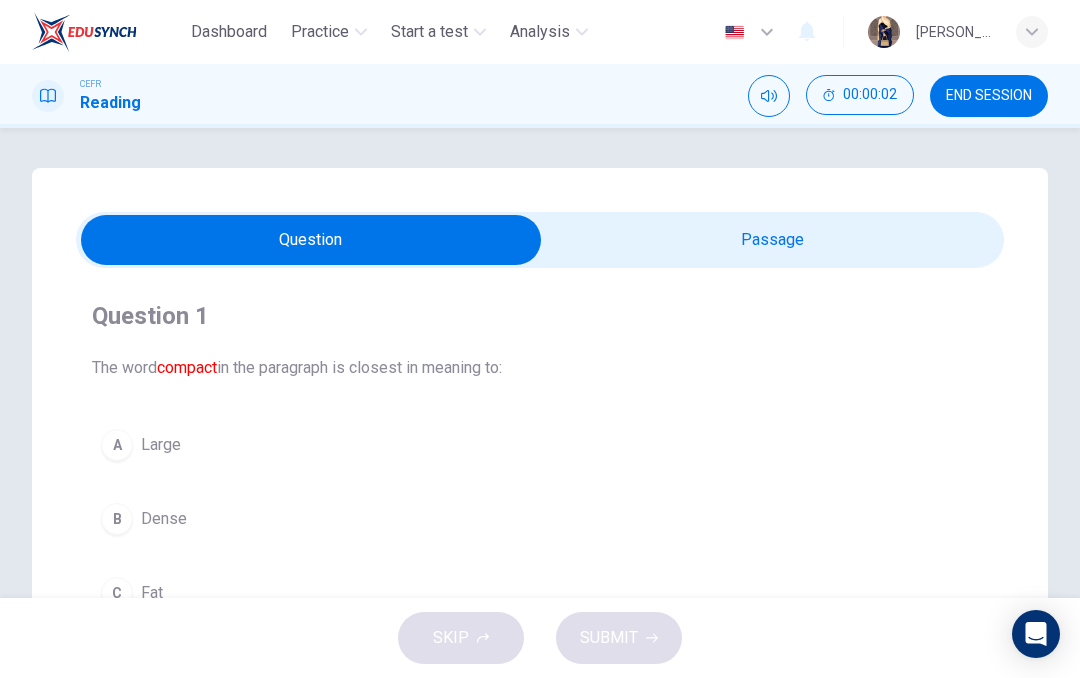 click at bounding box center (311, 240) 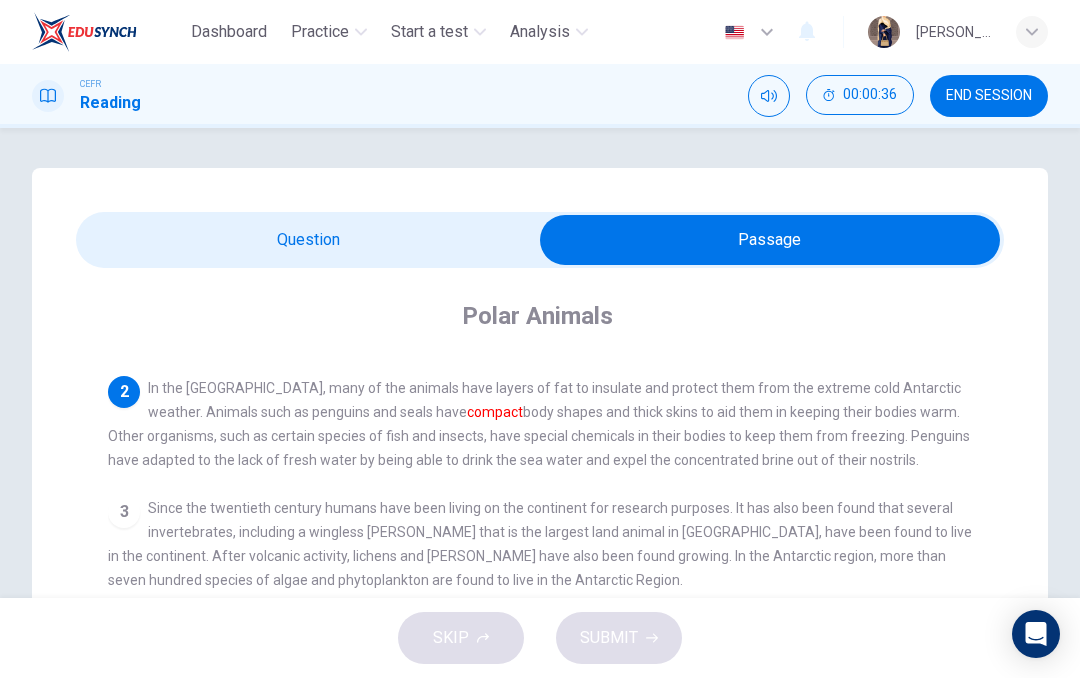 scroll, scrollTop: 78, scrollLeft: 0, axis: vertical 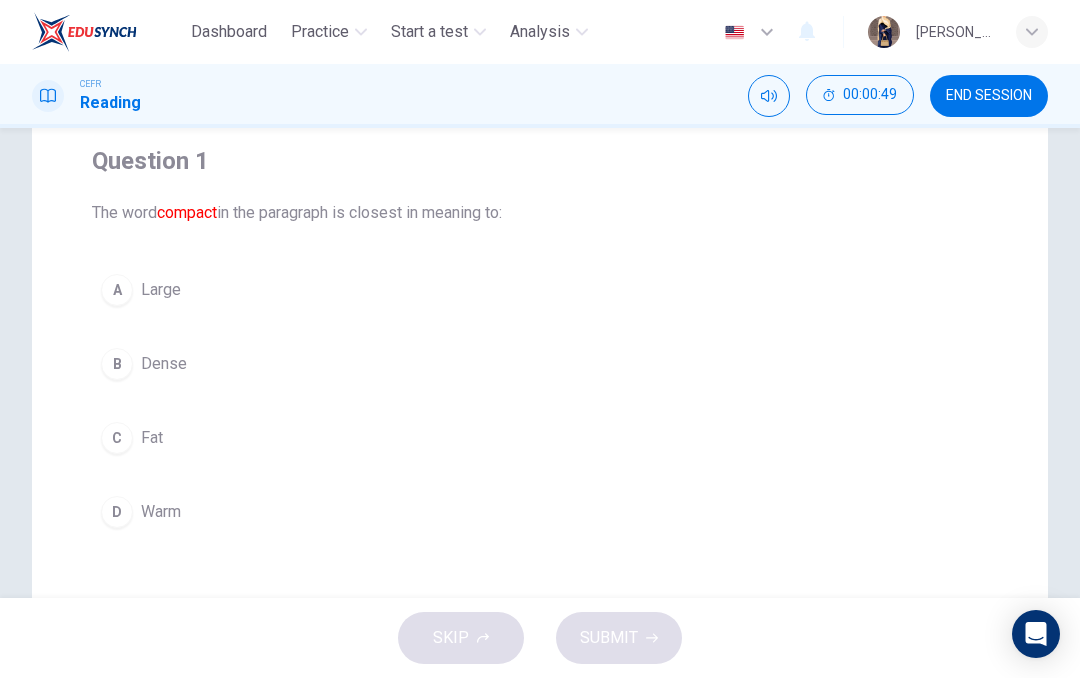 click on "C" at bounding box center [117, 438] 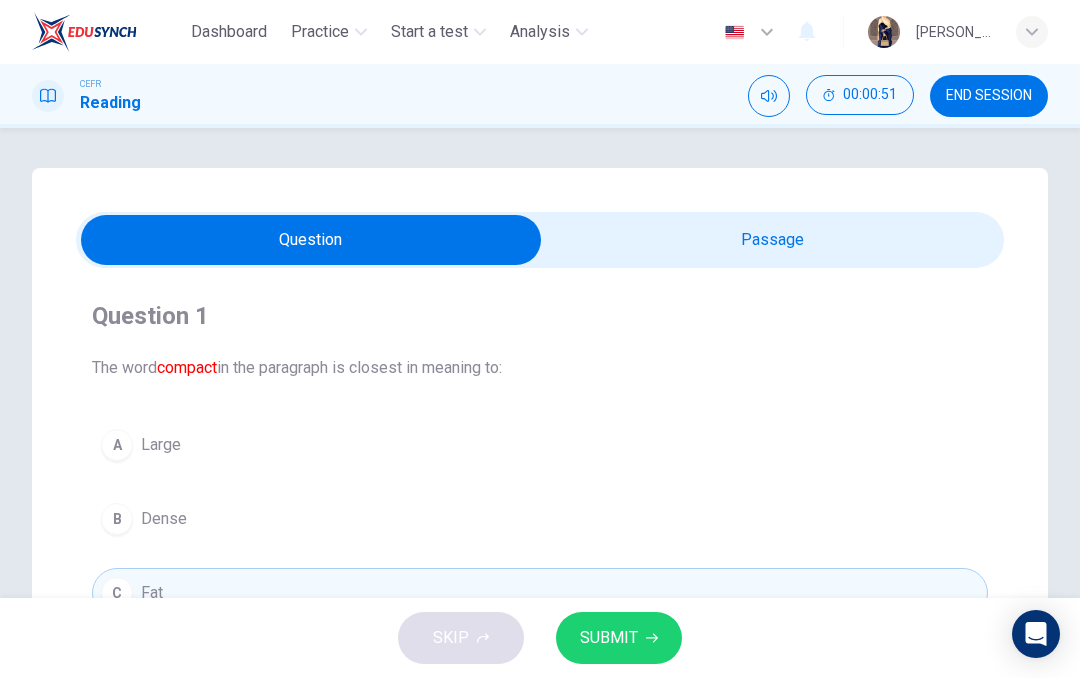 scroll, scrollTop: 0, scrollLeft: 0, axis: both 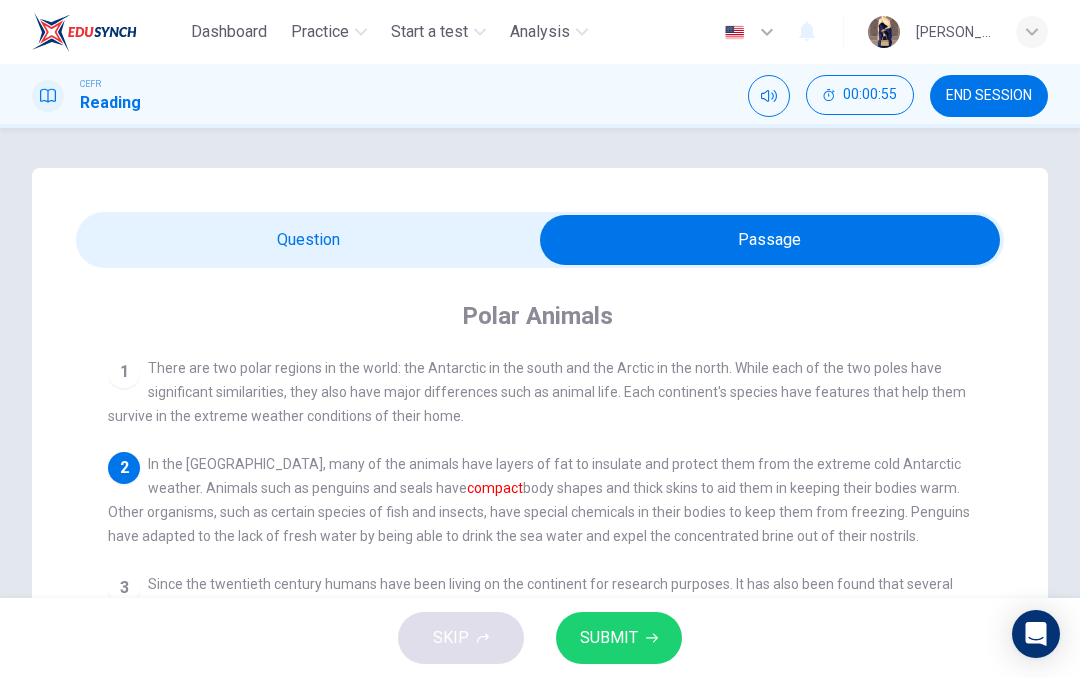 click at bounding box center [770, 240] 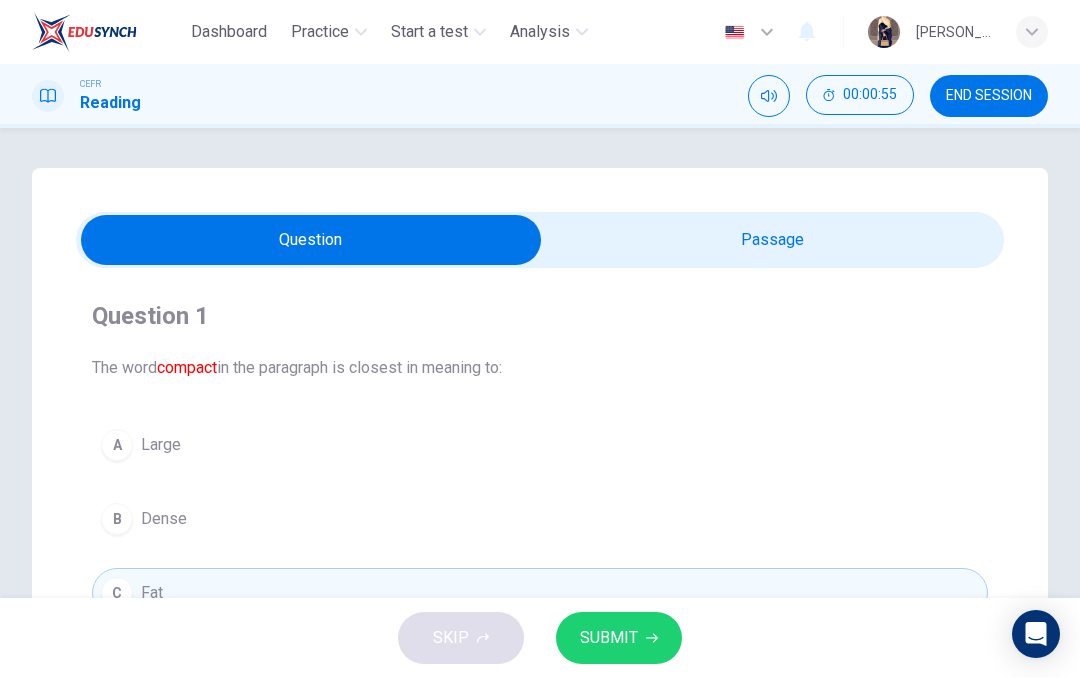 scroll, scrollTop: 139, scrollLeft: 0, axis: vertical 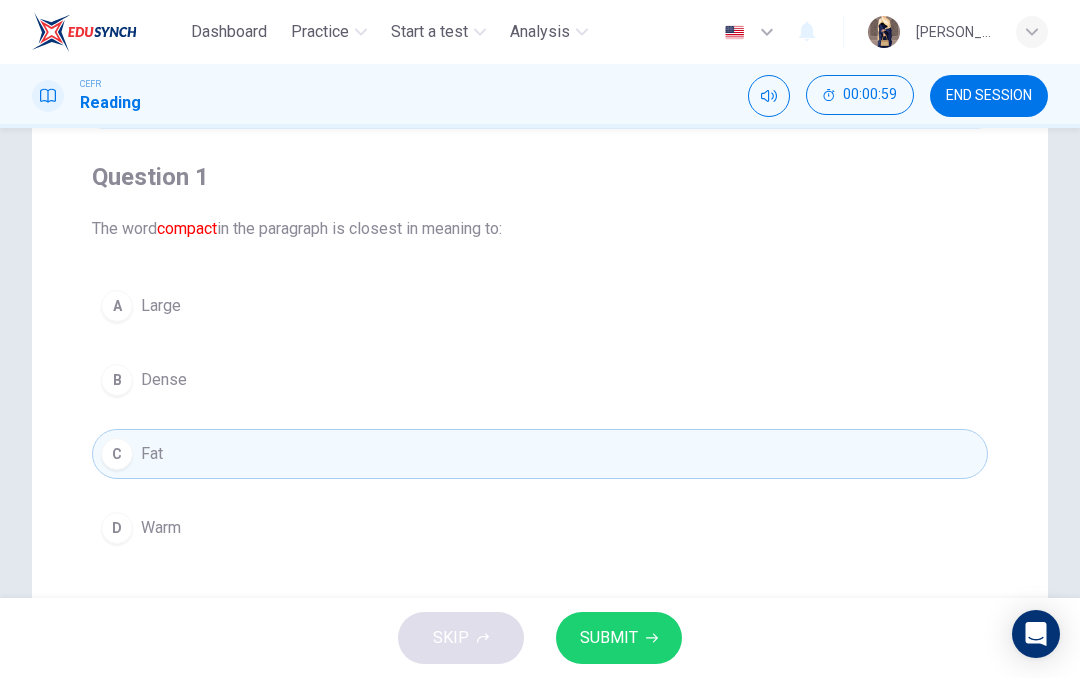 click 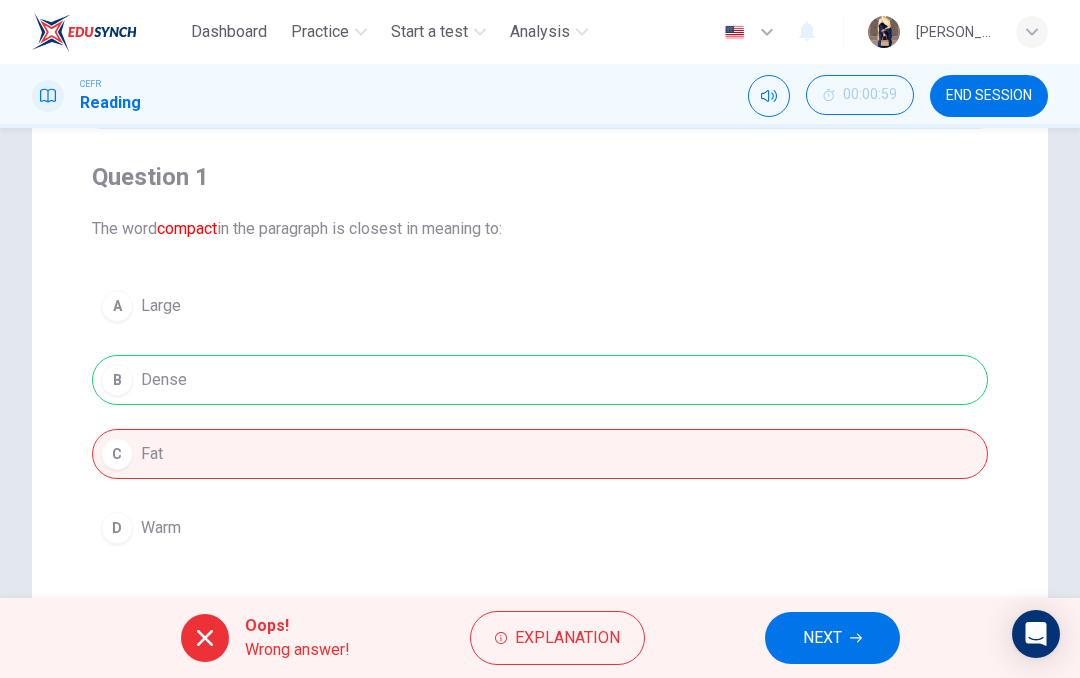 click on "Explanation" at bounding box center [557, 638] 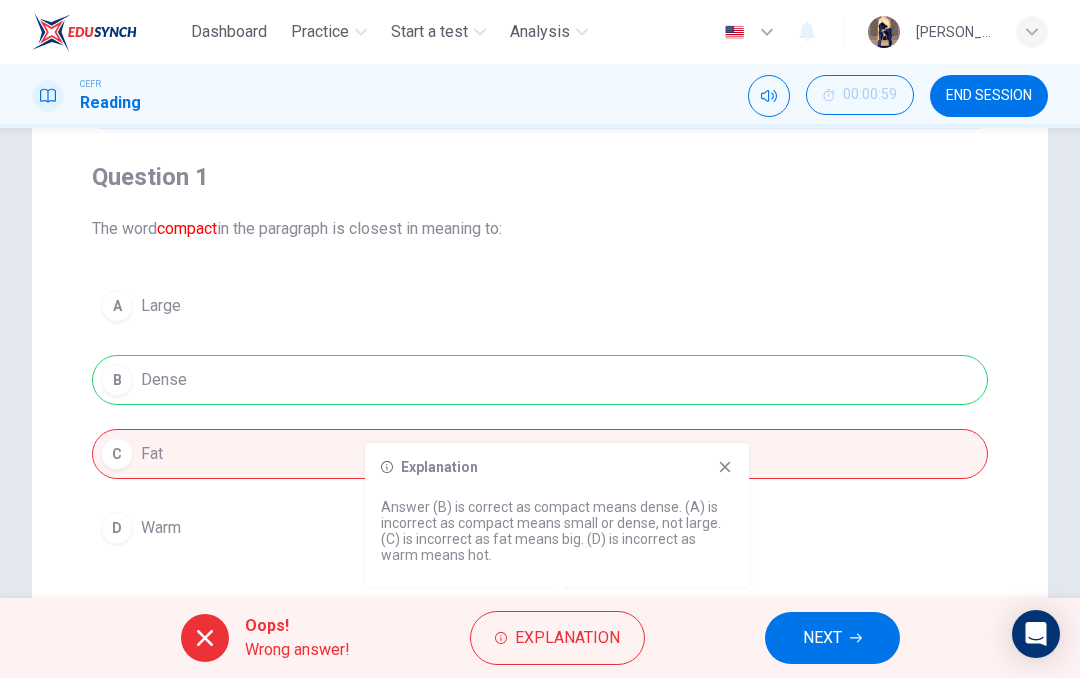 click 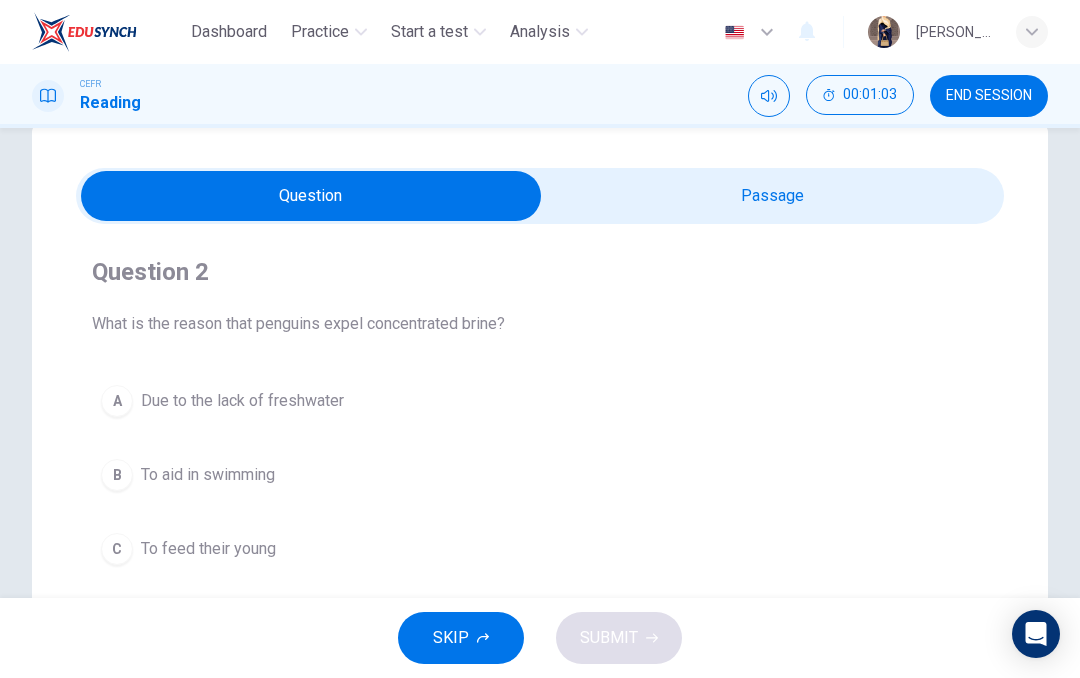scroll, scrollTop: 37, scrollLeft: 0, axis: vertical 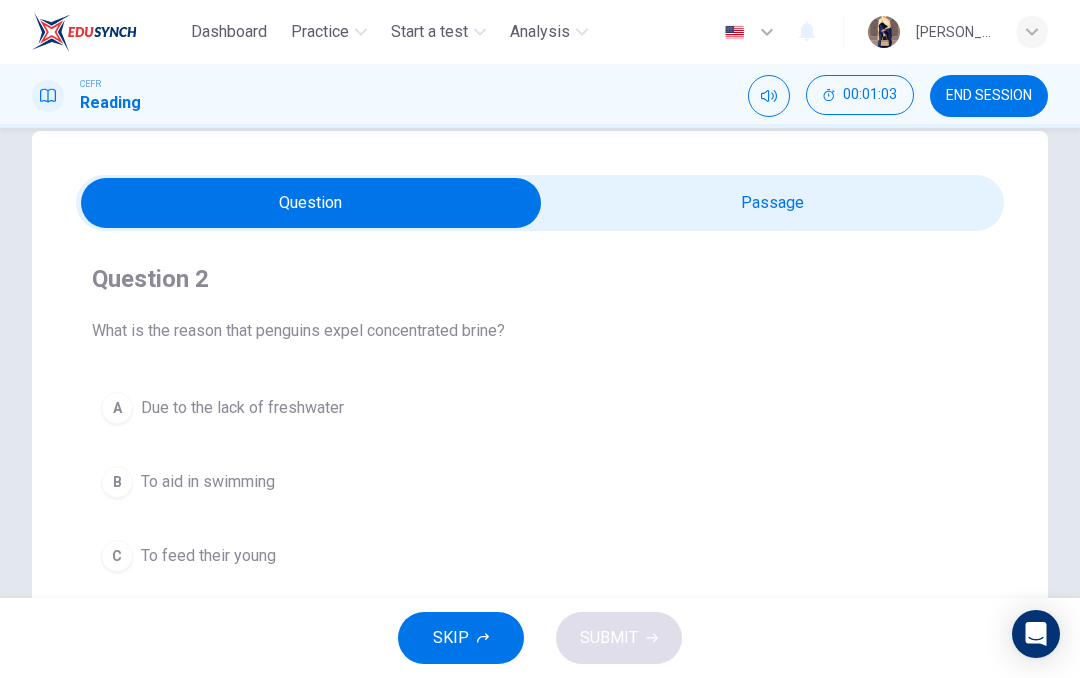 click at bounding box center (311, 203) 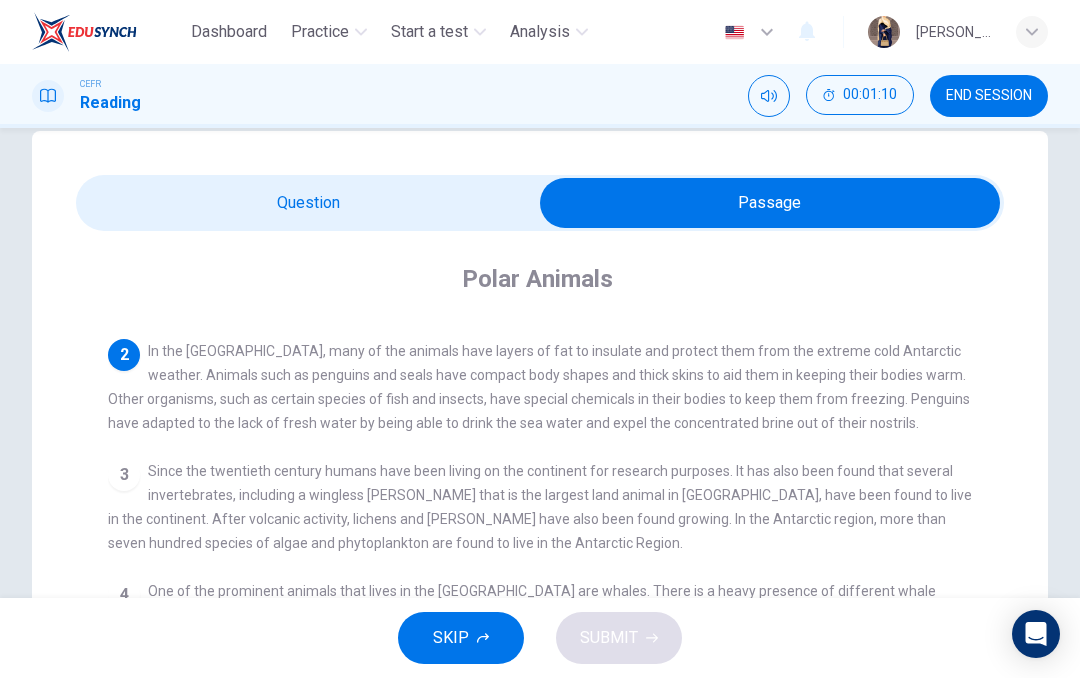 scroll, scrollTop: 78, scrollLeft: 0, axis: vertical 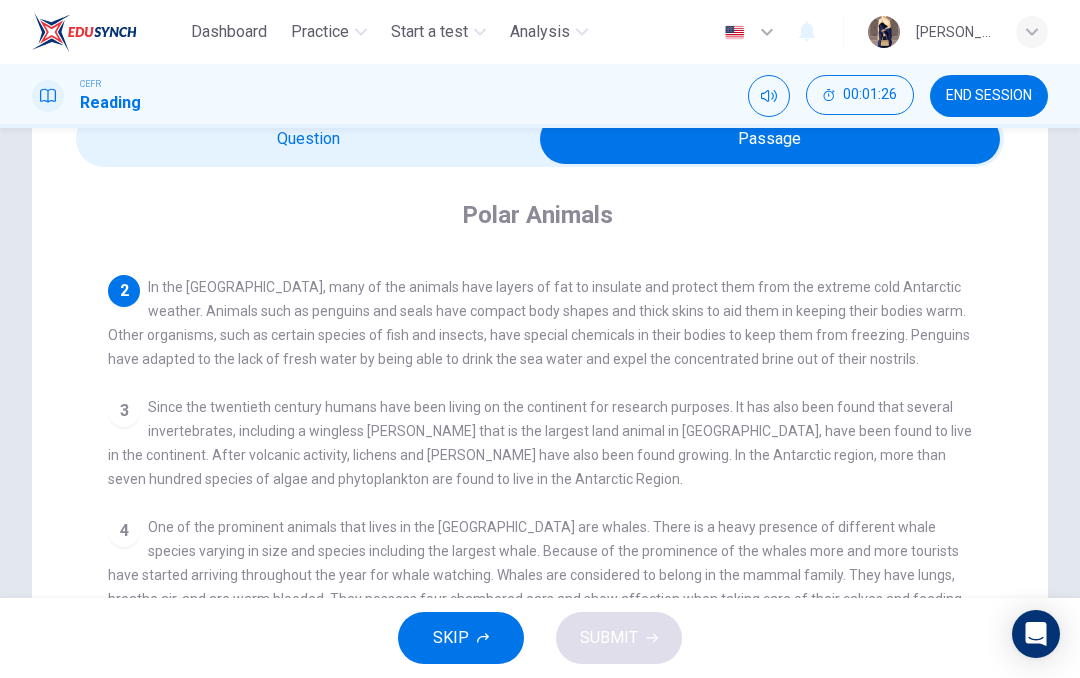 click at bounding box center [770, 139] 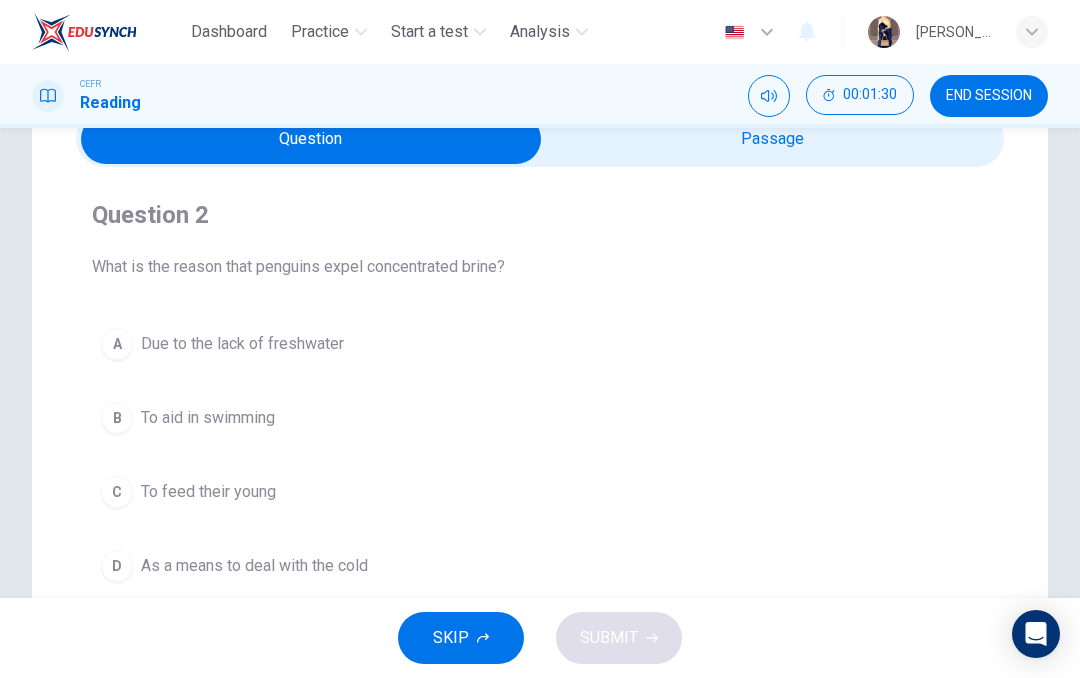 click at bounding box center [311, 139] 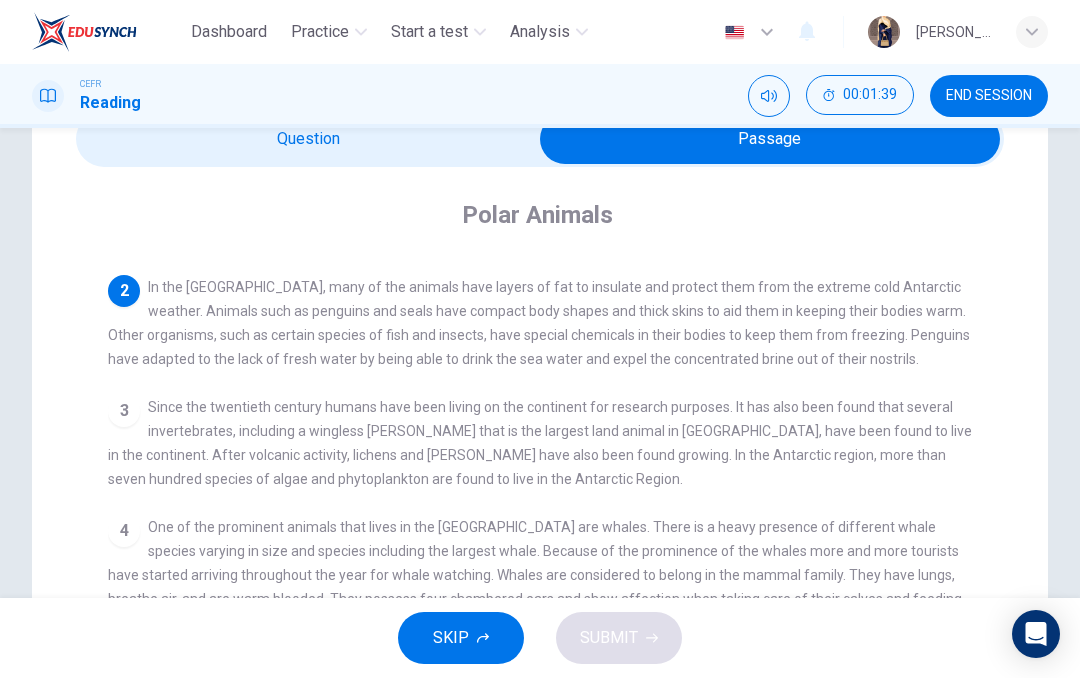 click at bounding box center (770, 139) 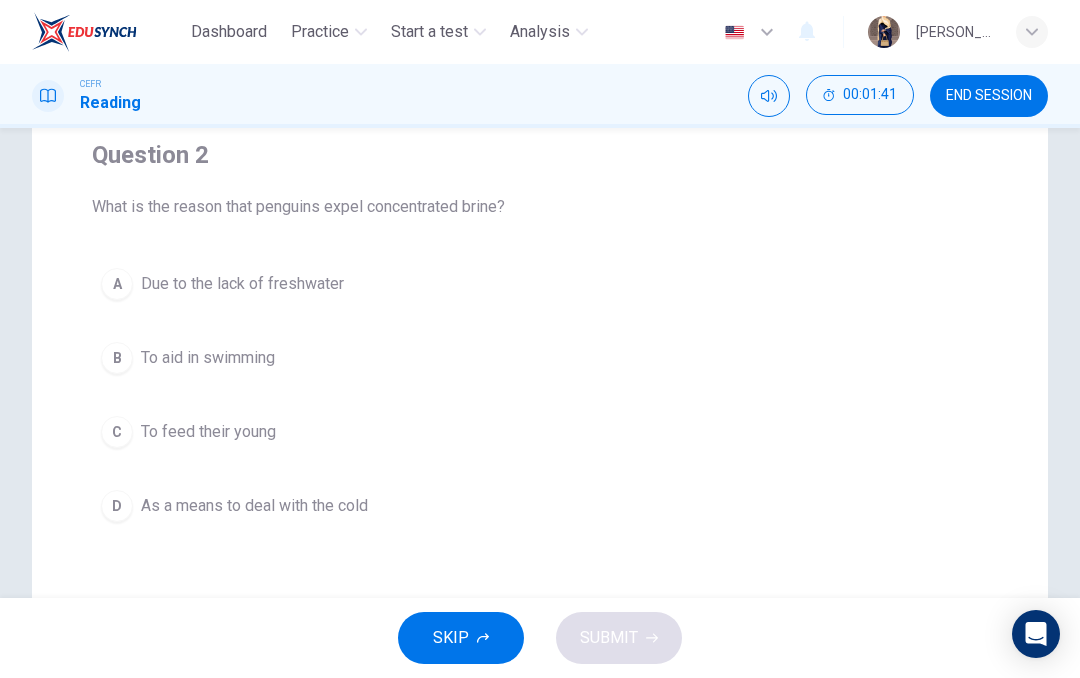 scroll, scrollTop: 172, scrollLeft: 0, axis: vertical 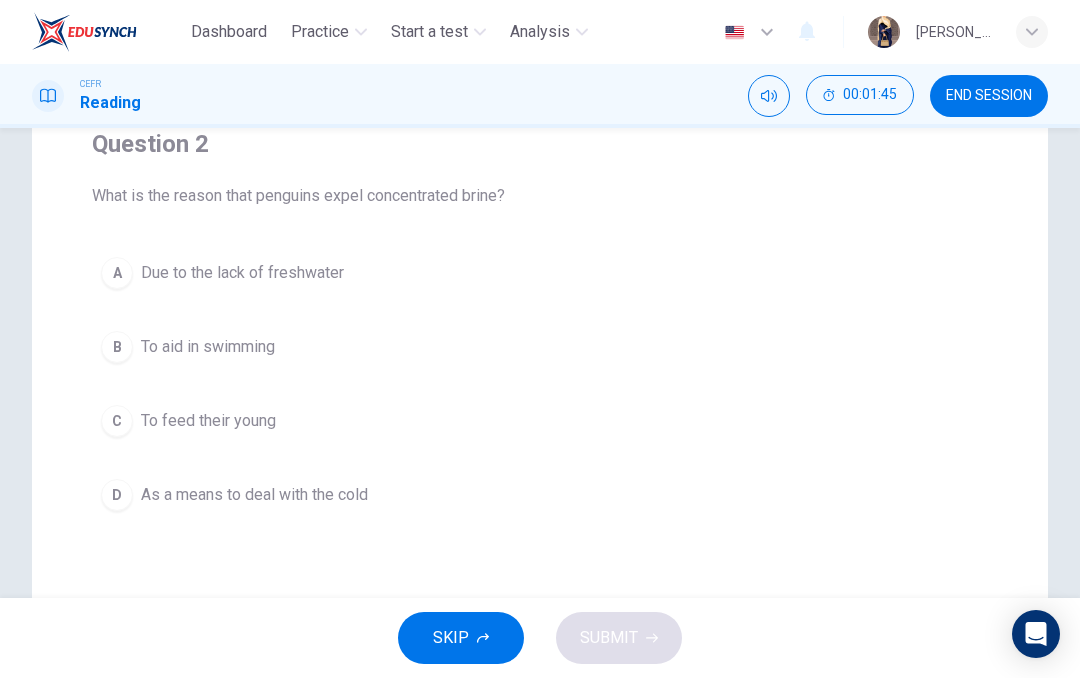 click on "Due to the lack of freshwater" at bounding box center [242, 273] 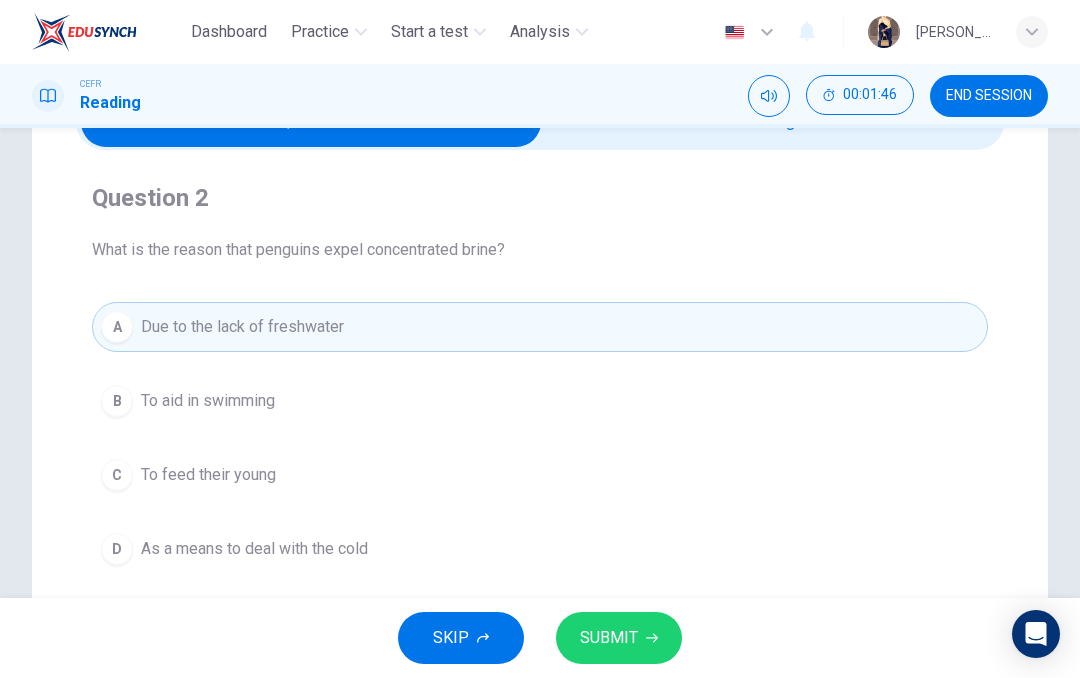 scroll, scrollTop: 114, scrollLeft: 0, axis: vertical 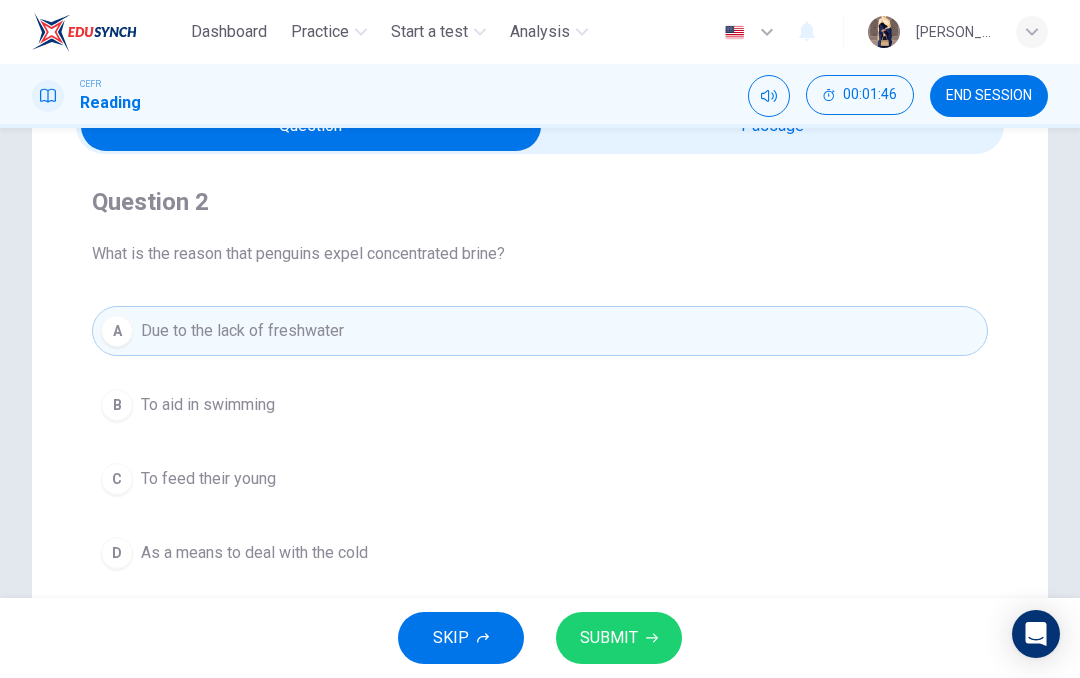 click at bounding box center (311, 126) 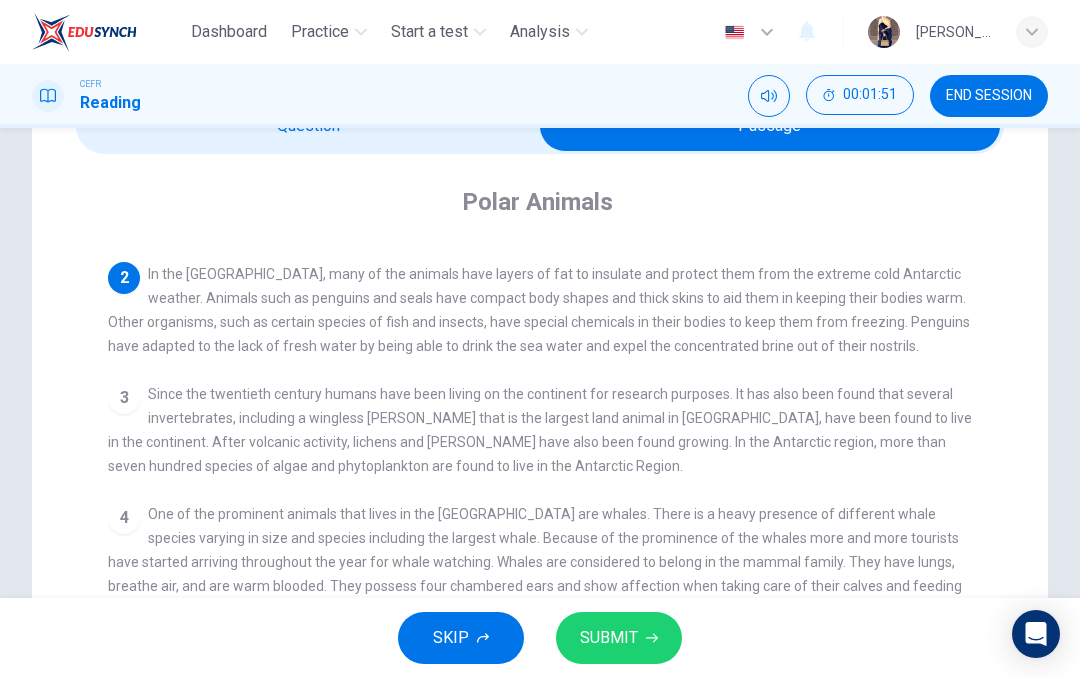 click at bounding box center (770, 126) 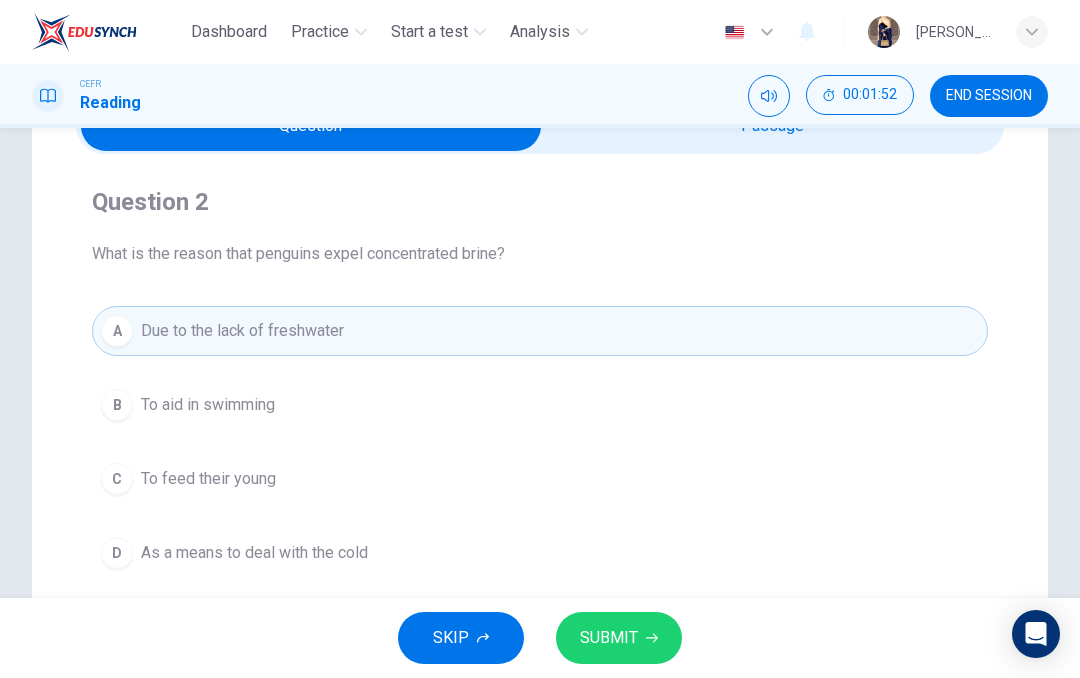 click on "SUBMIT" at bounding box center [619, 638] 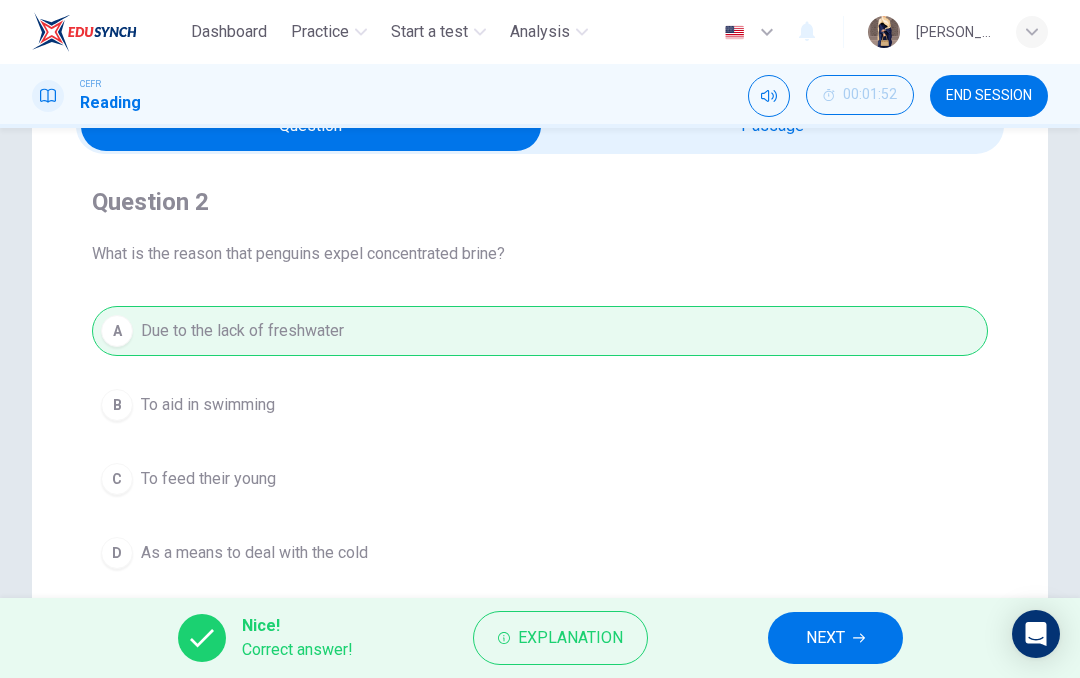 click on "NEXT" at bounding box center (835, 638) 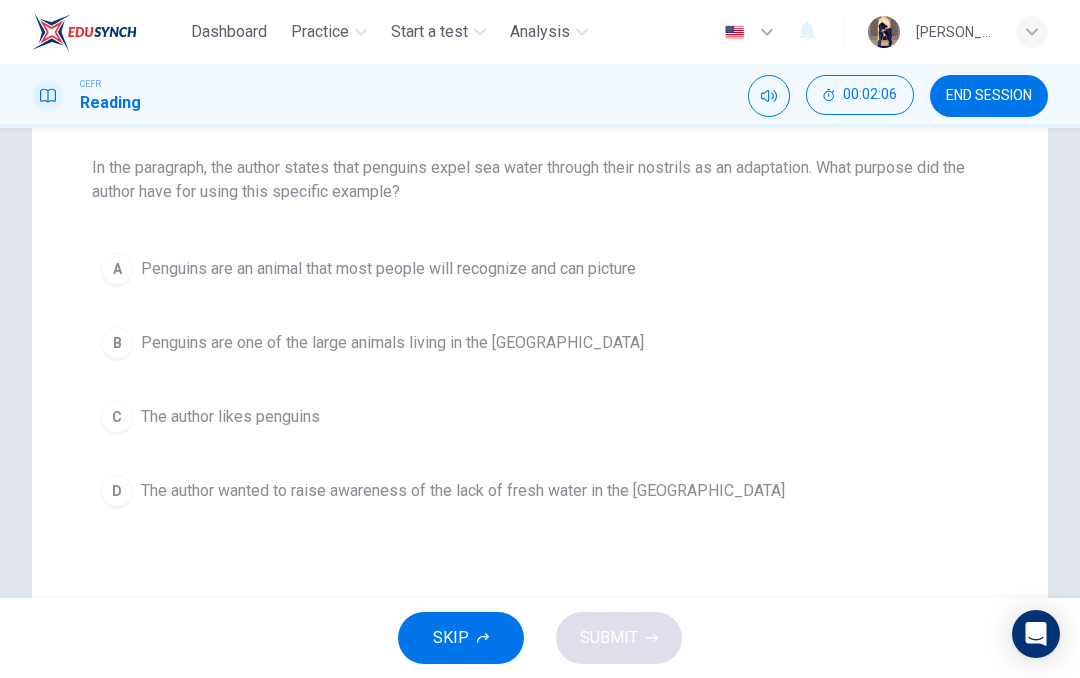 scroll, scrollTop: 203, scrollLeft: 0, axis: vertical 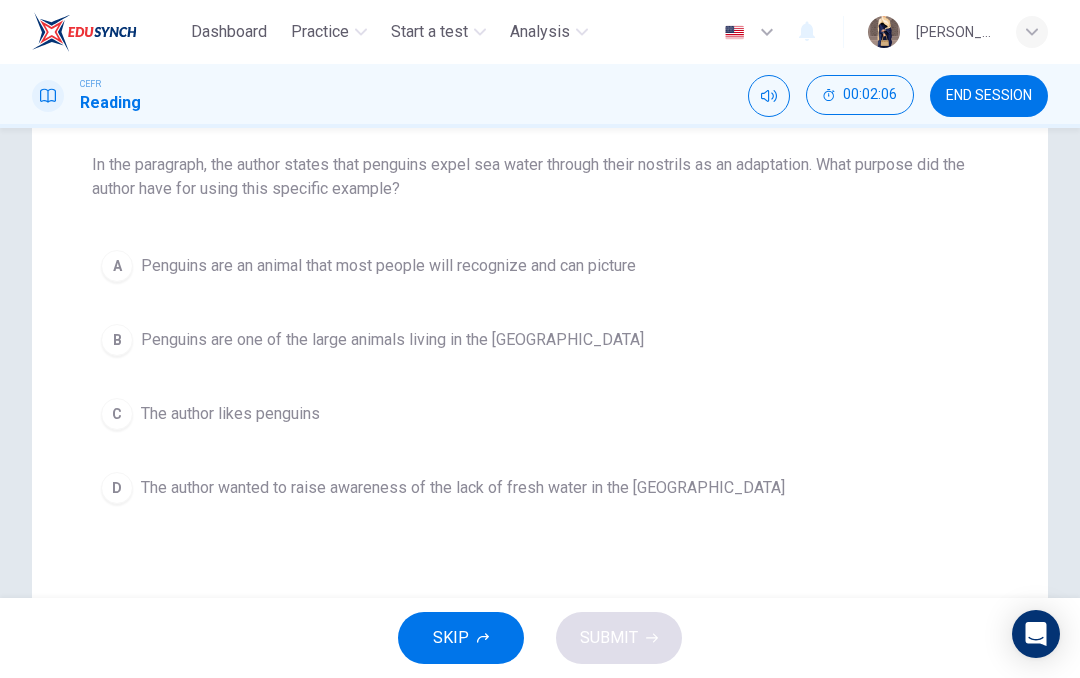 click on "D The author wanted to raise awareness of the lack of fresh water in the [GEOGRAPHIC_DATA]" at bounding box center [540, 488] 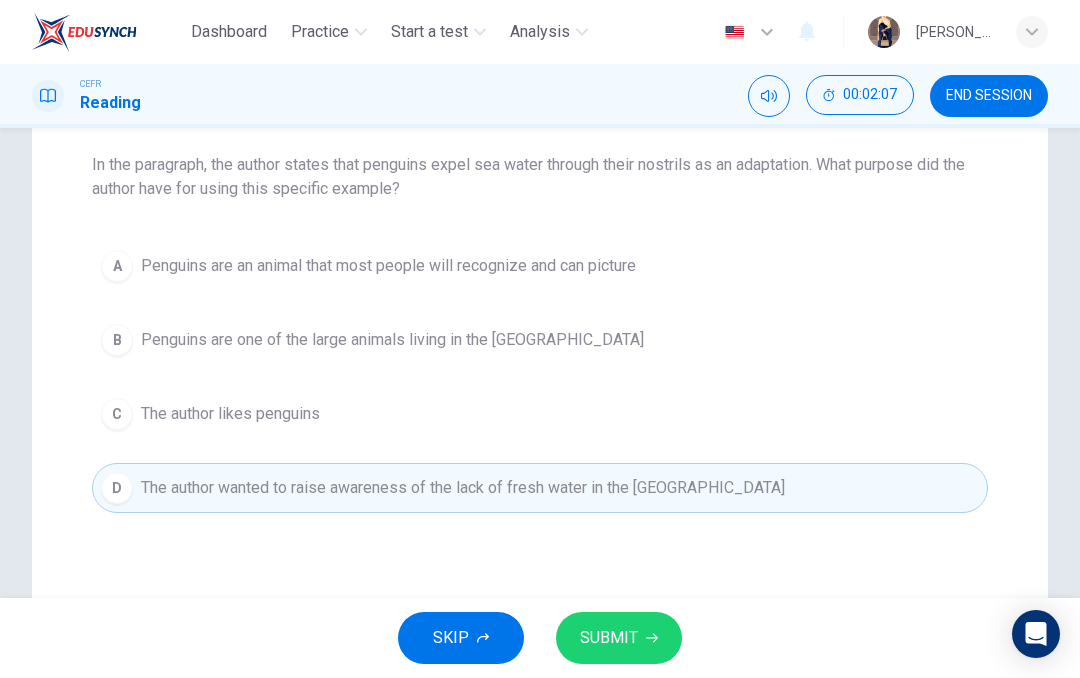 click on "SUBMIT" at bounding box center [609, 638] 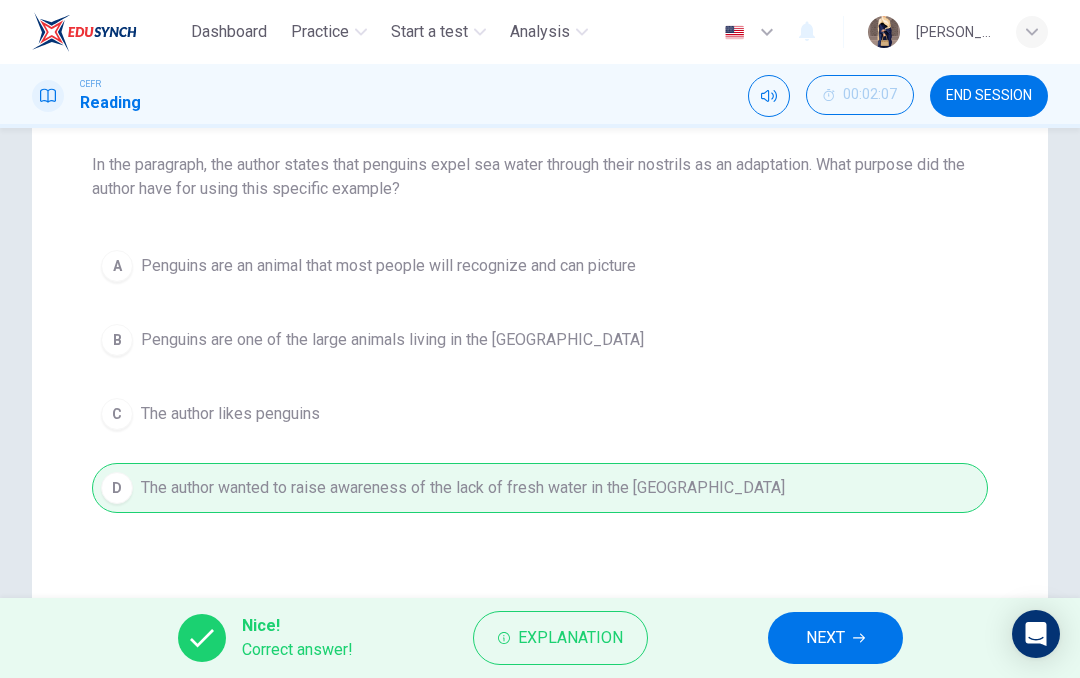 click on "NEXT" at bounding box center (825, 638) 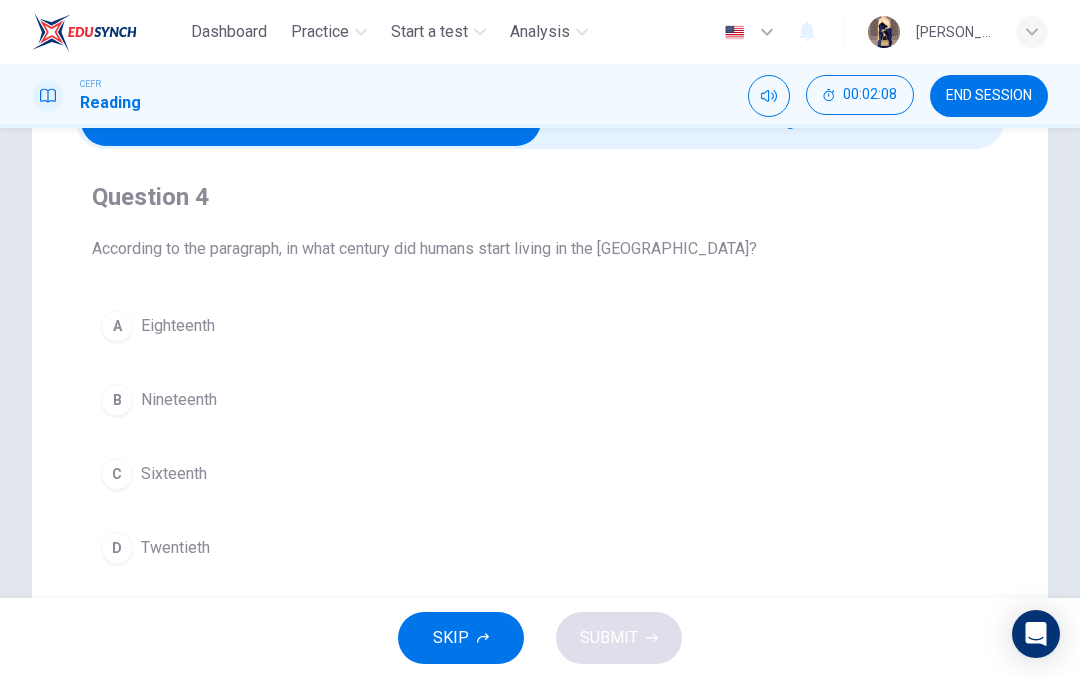 scroll, scrollTop: 114, scrollLeft: 0, axis: vertical 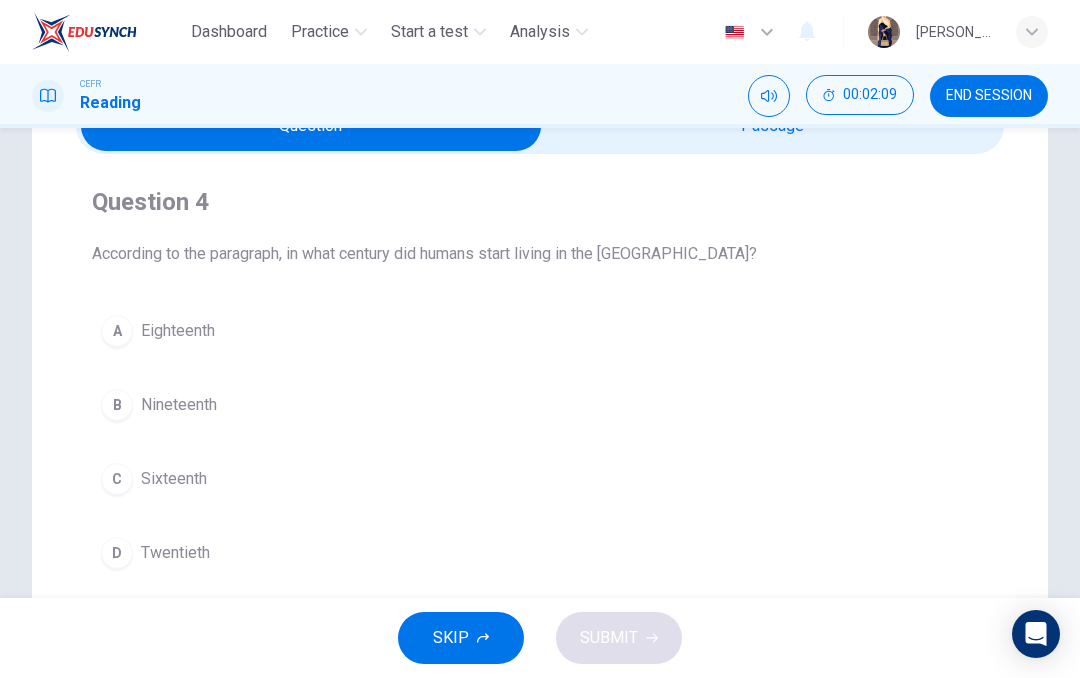click at bounding box center [311, 126] 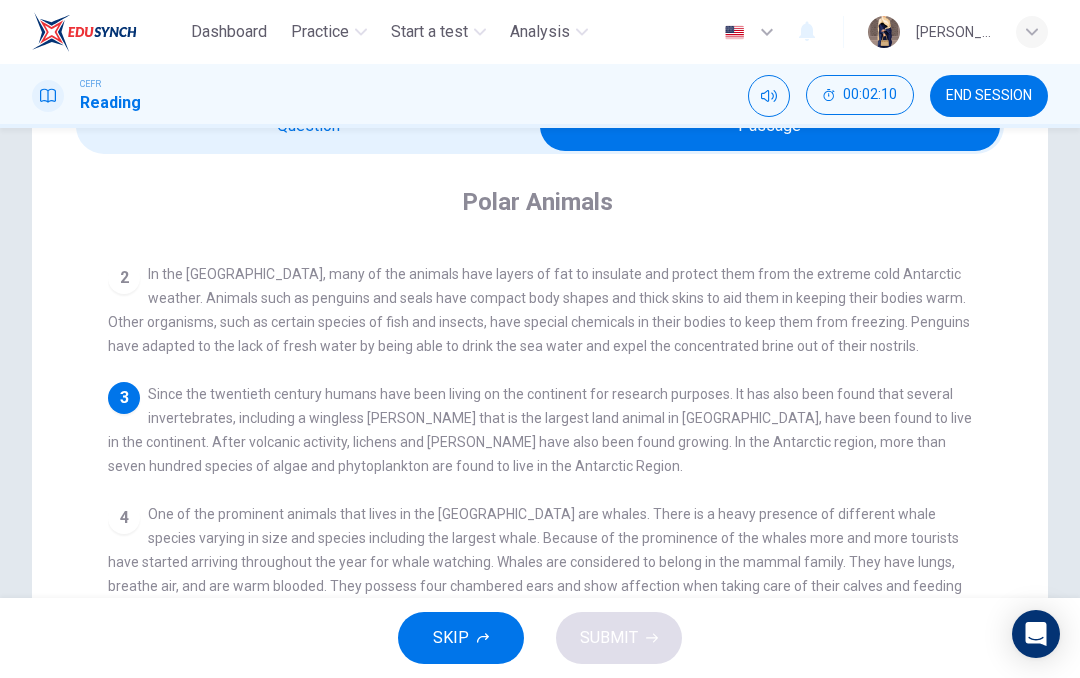 scroll, scrollTop: 152, scrollLeft: 0, axis: vertical 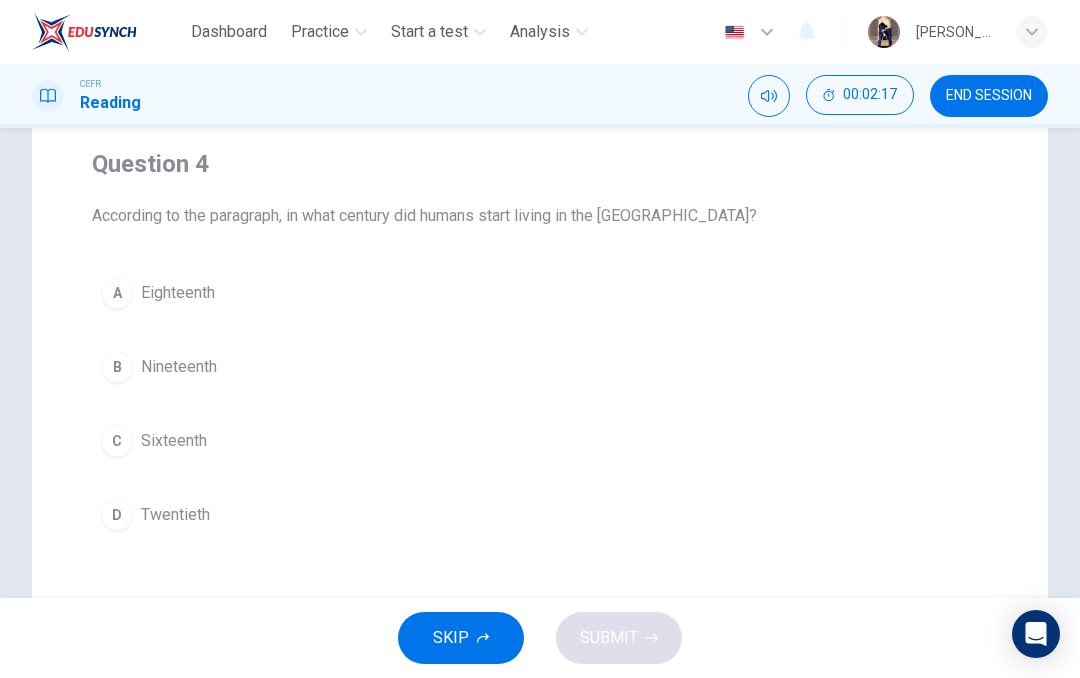 click on "D" at bounding box center [117, 515] 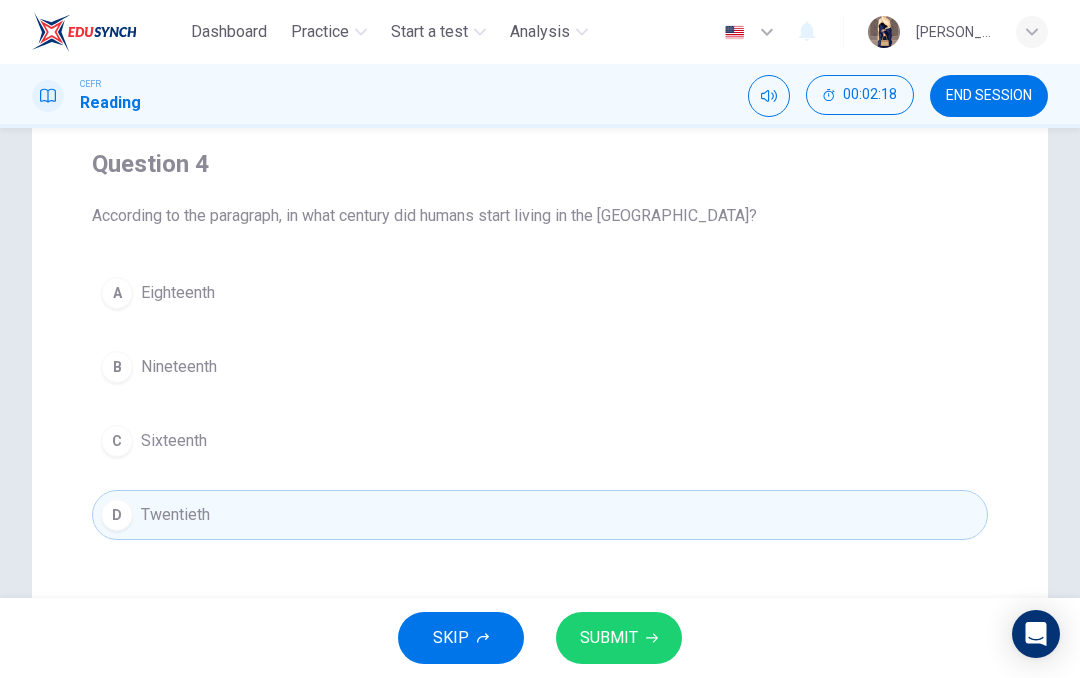 click on "SUBMIT" at bounding box center [619, 638] 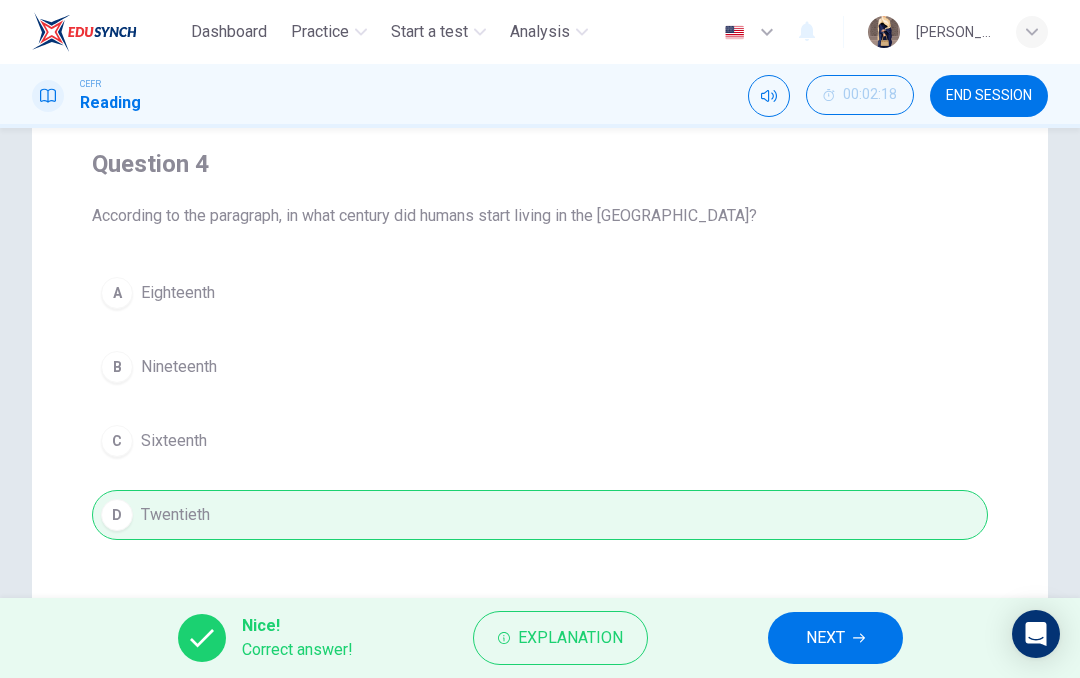 click on "NEXT" at bounding box center (825, 638) 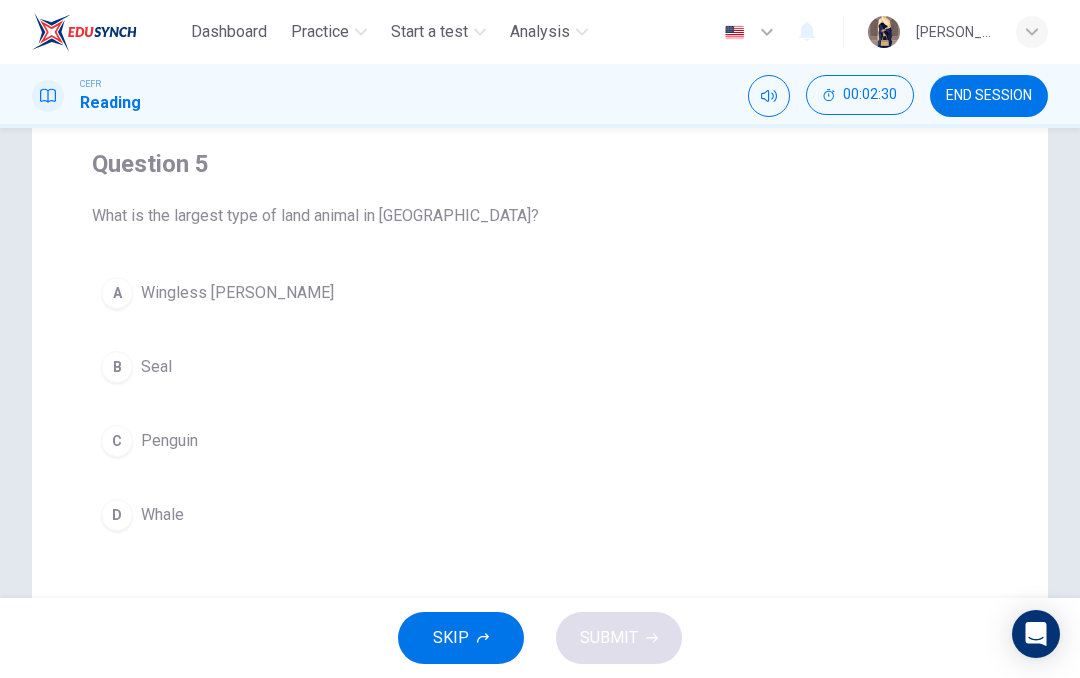 click on "Wingless [PERSON_NAME]" at bounding box center [237, 293] 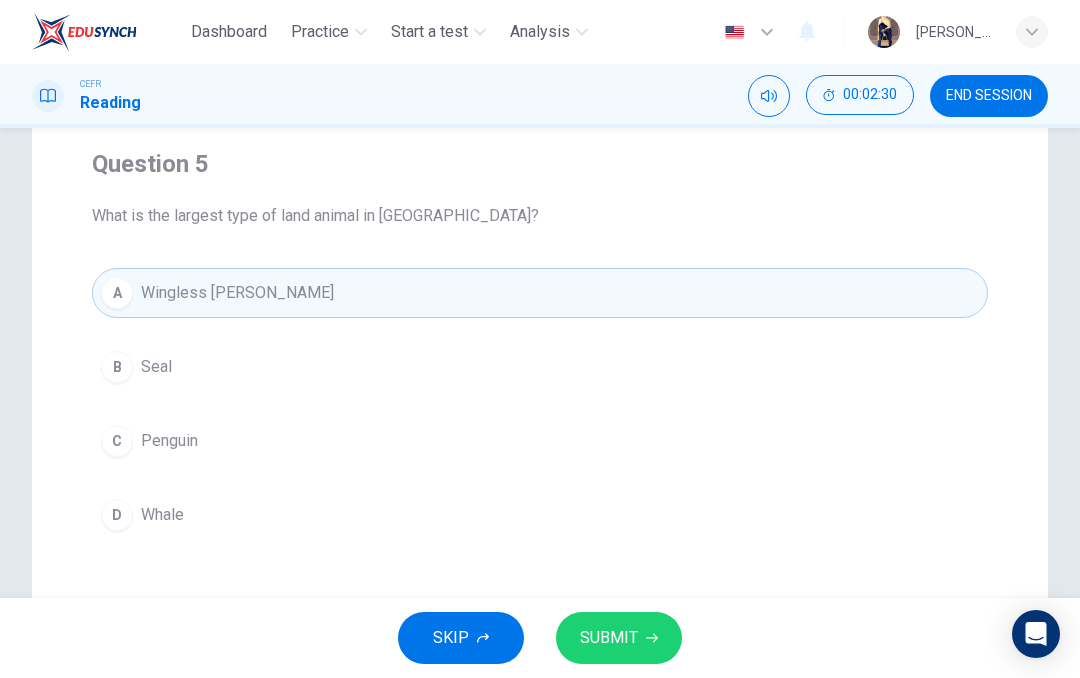click on "SUBMIT" at bounding box center (609, 638) 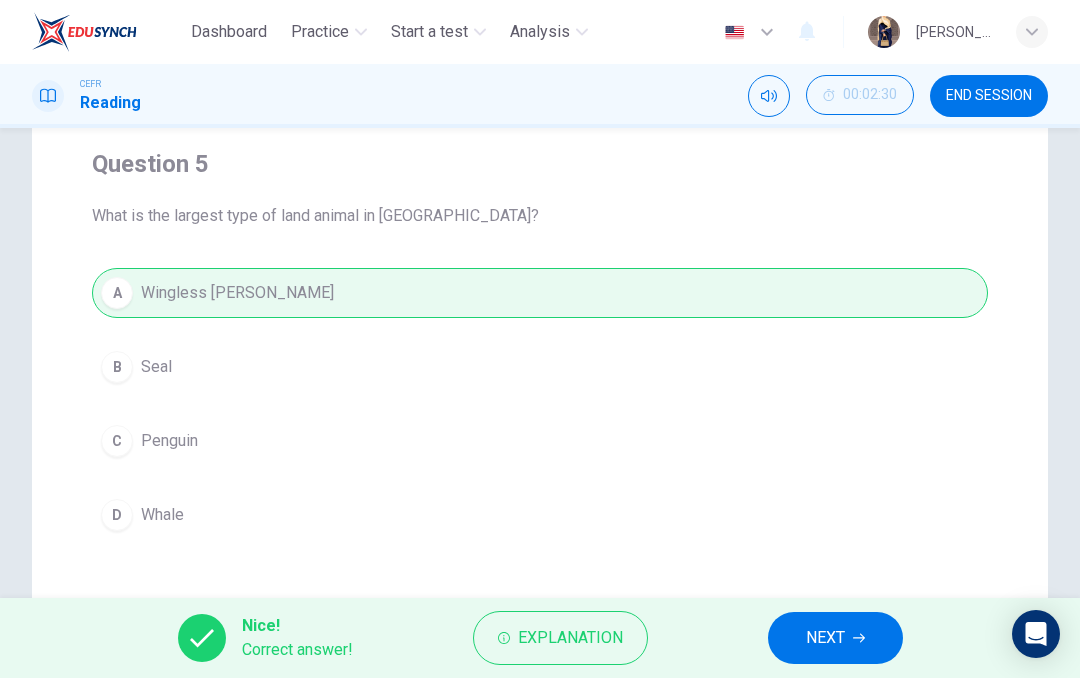 checkbox on "true" 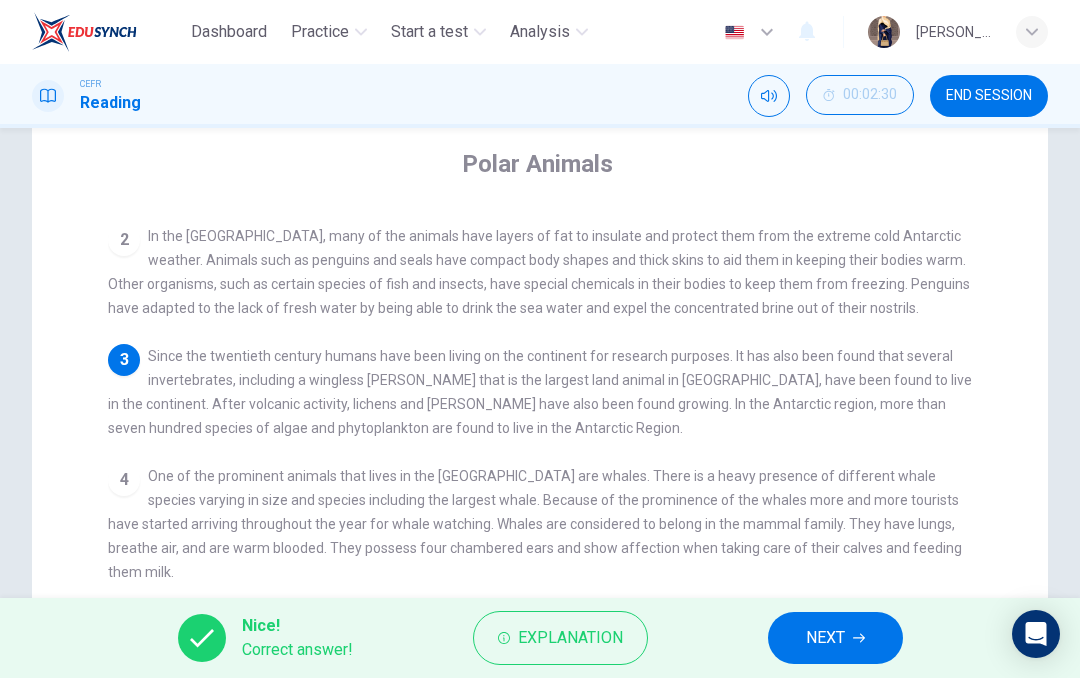click on "NEXT" at bounding box center (835, 638) 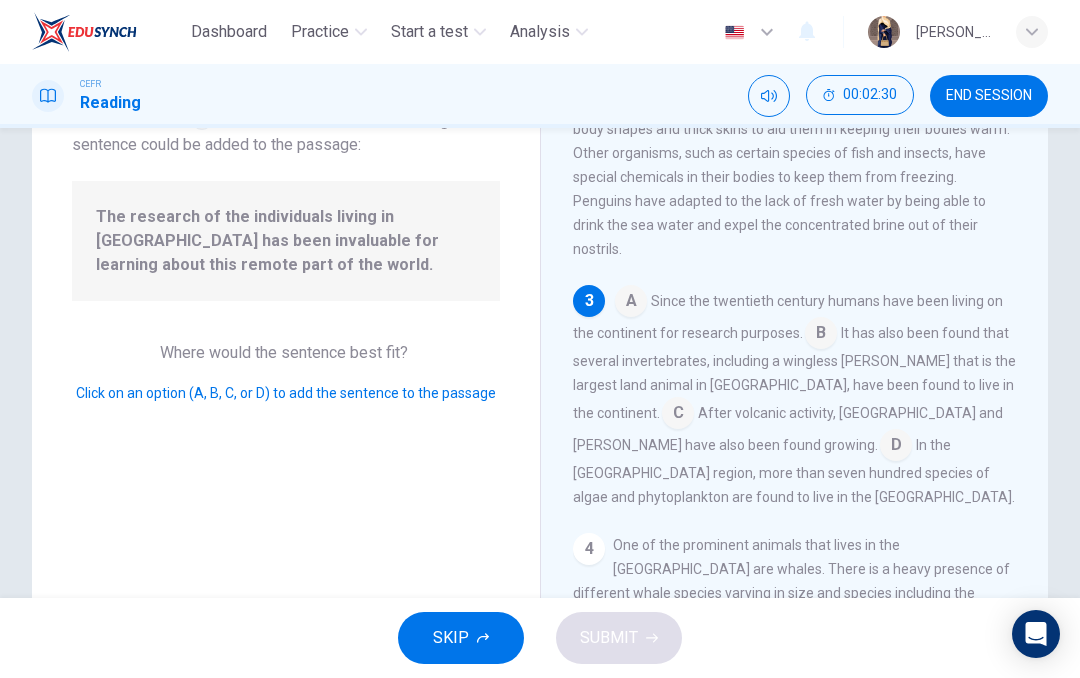 scroll, scrollTop: 222, scrollLeft: 0, axis: vertical 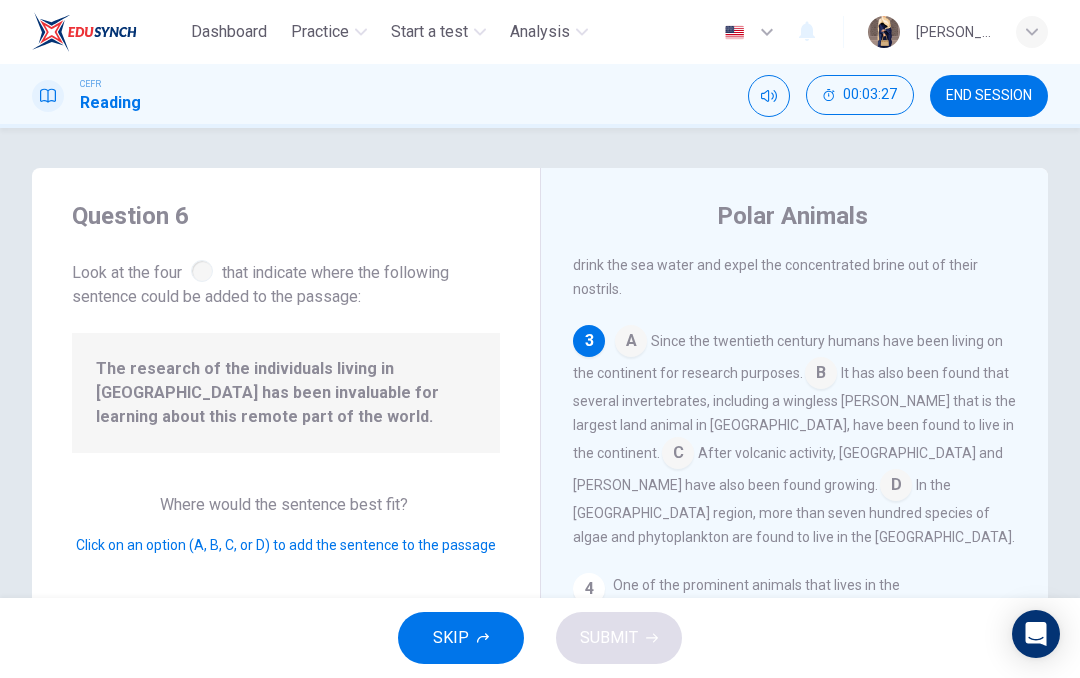 click at bounding box center [821, 375] 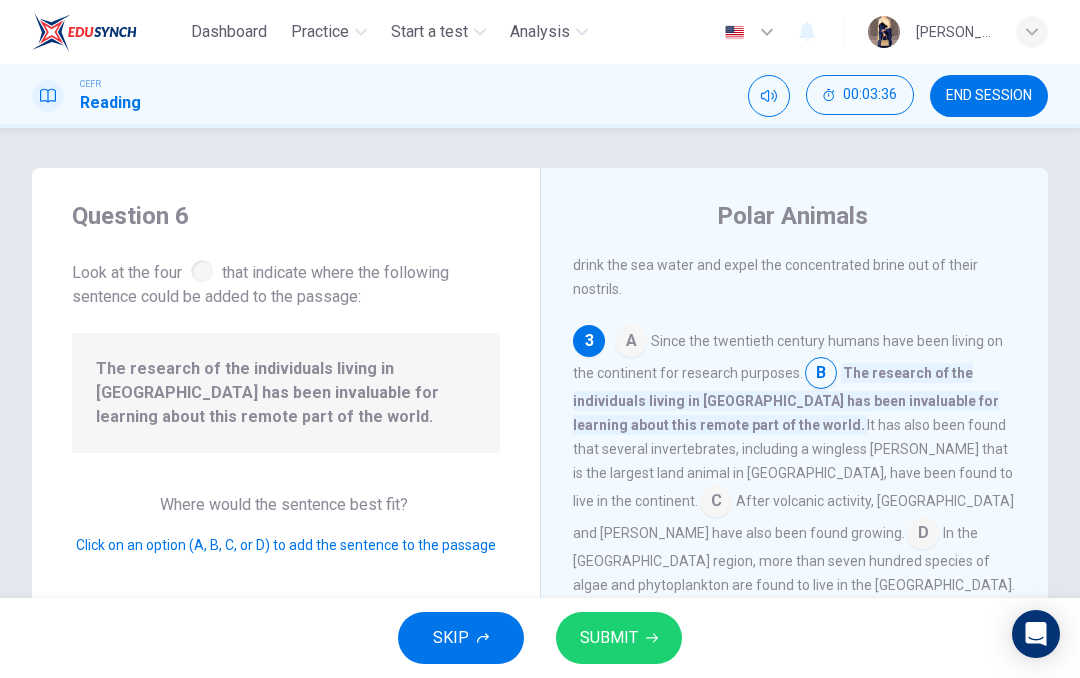 click on "SUBMIT" at bounding box center [619, 638] 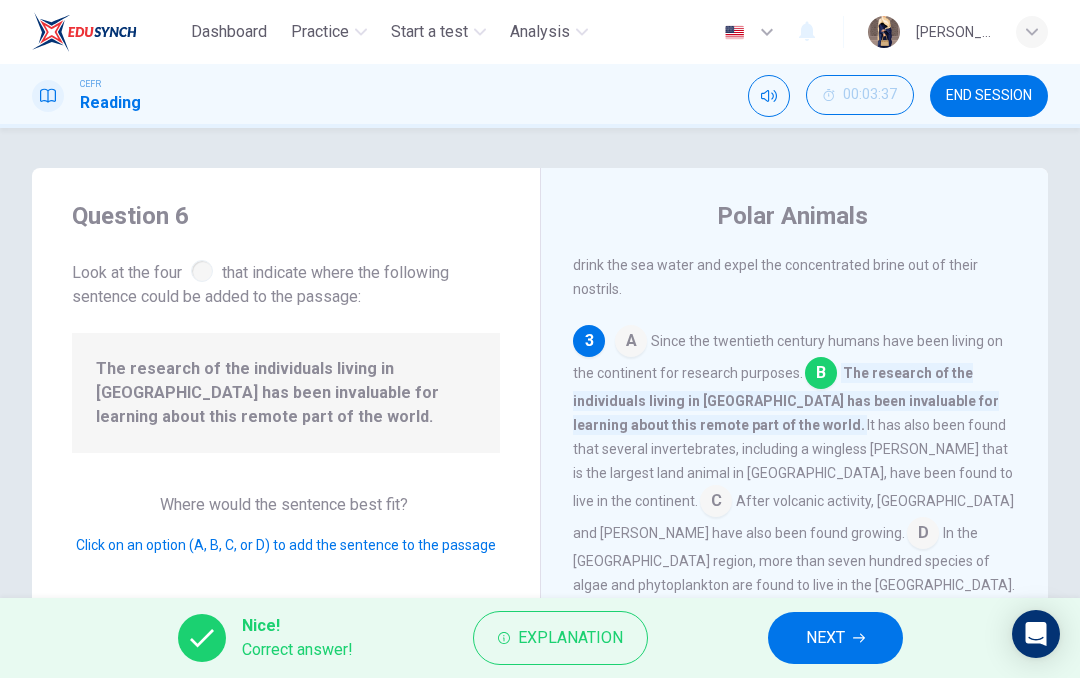 click on "NEXT" at bounding box center (835, 638) 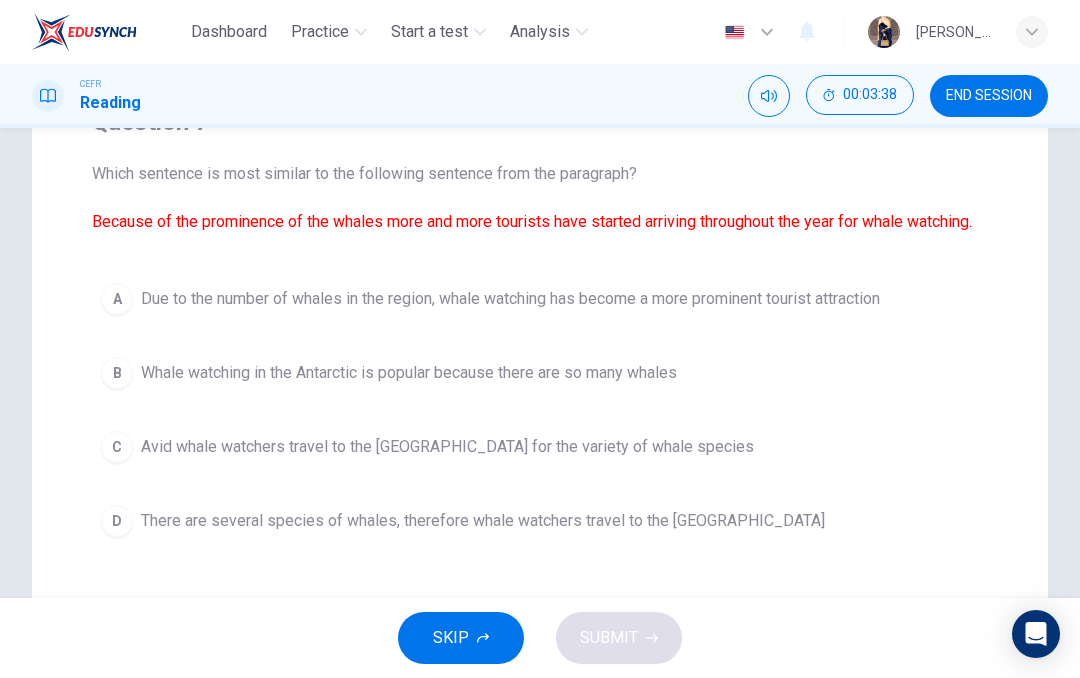 scroll, scrollTop: 191, scrollLeft: 0, axis: vertical 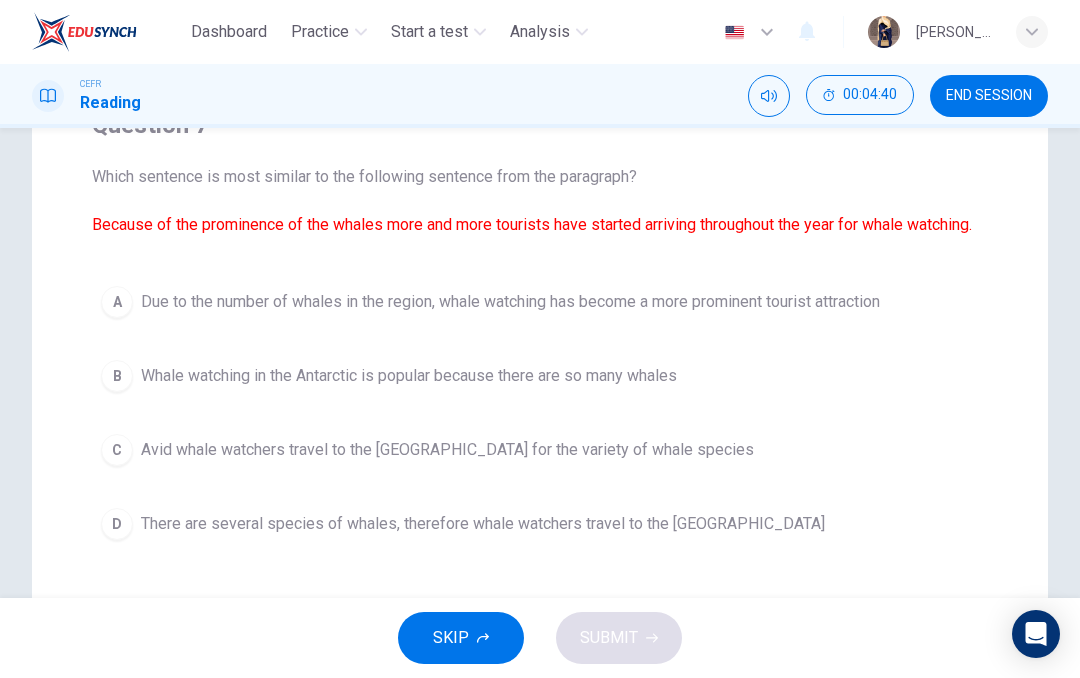 click on "Due to the number of whales in the region, whale watching has become a more prominent tourist attraction" at bounding box center (510, 302) 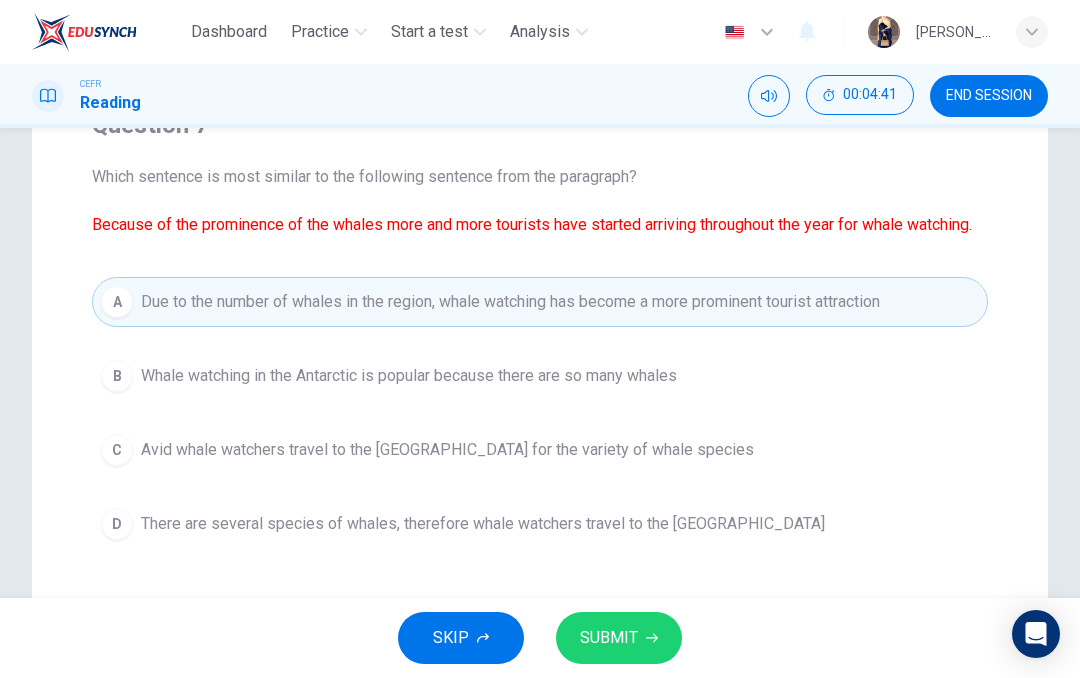 click on "SUBMIT" at bounding box center [609, 638] 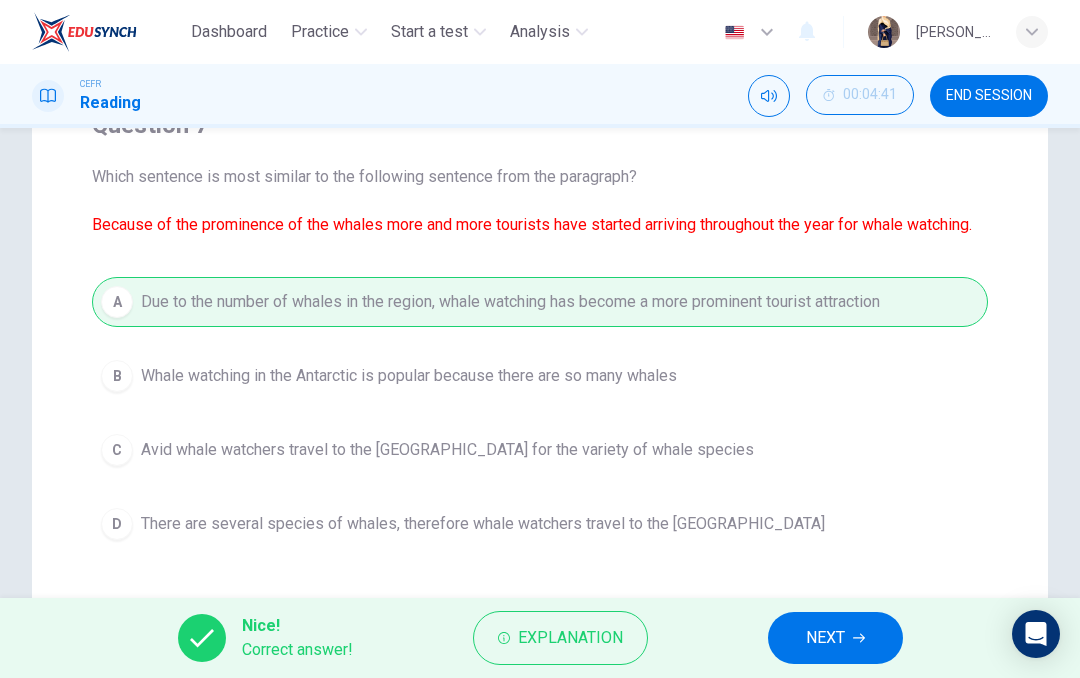 click on "NEXT" at bounding box center (825, 638) 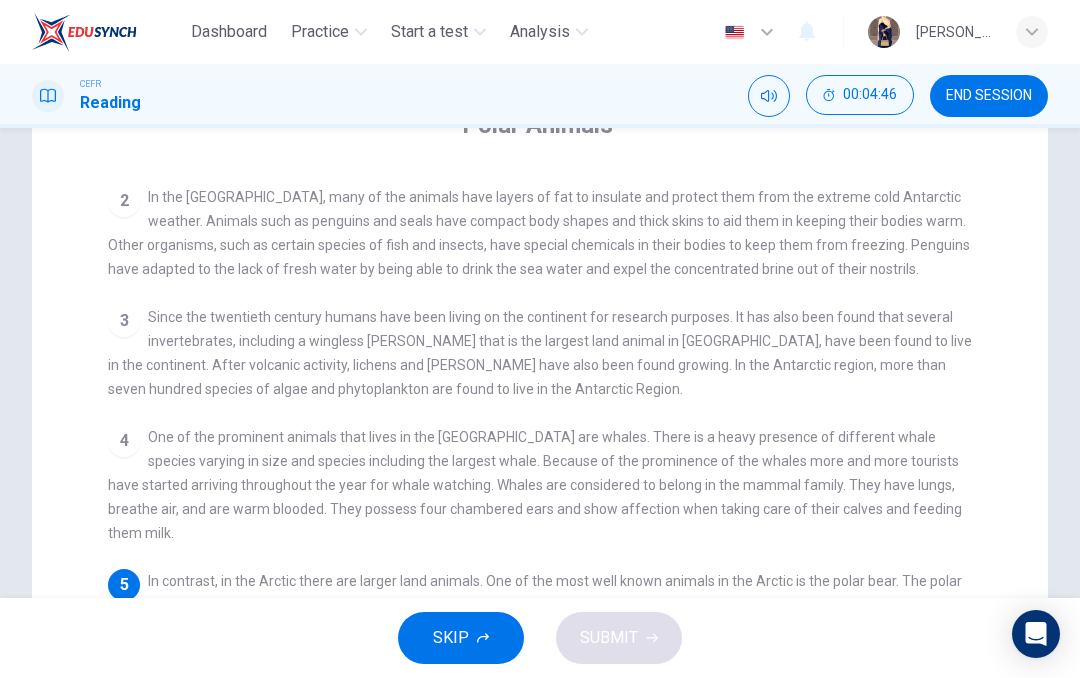 scroll, scrollTop: 78, scrollLeft: 0, axis: vertical 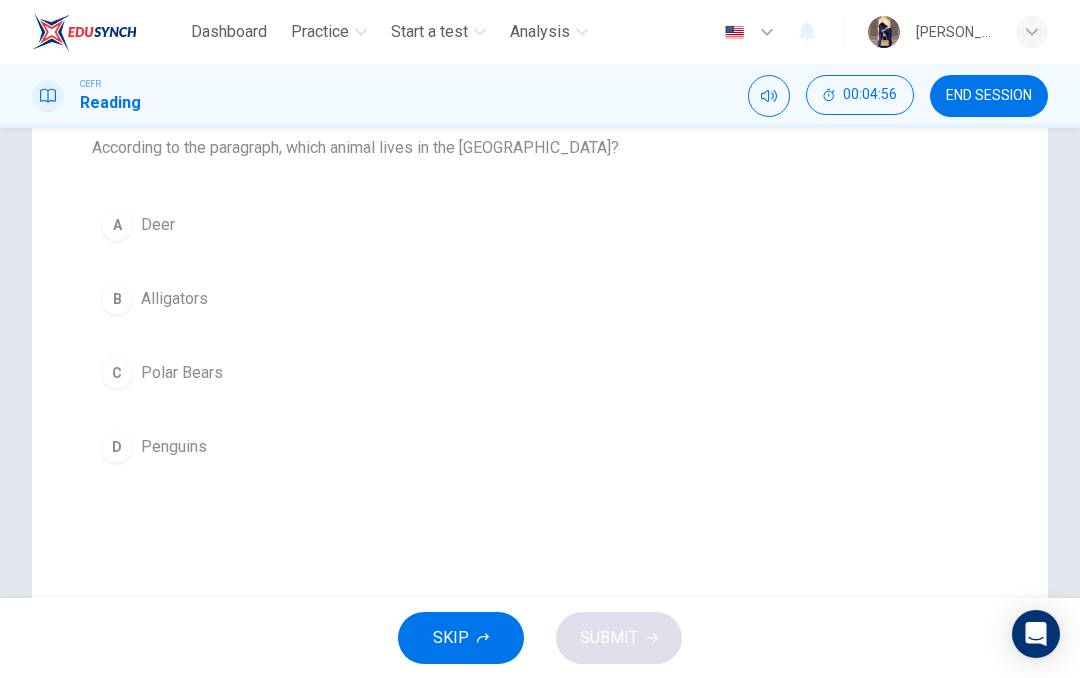click on "Polar Bears" at bounding box center [182, 373] 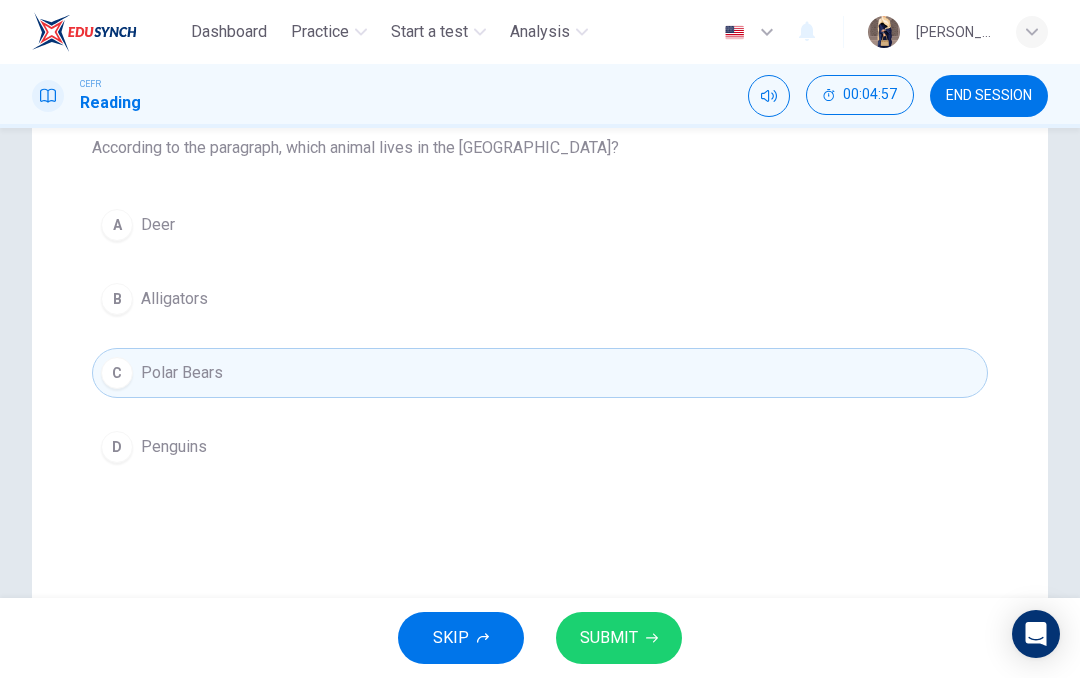 click on "SUBMIT" at bounding box center [619, 638] 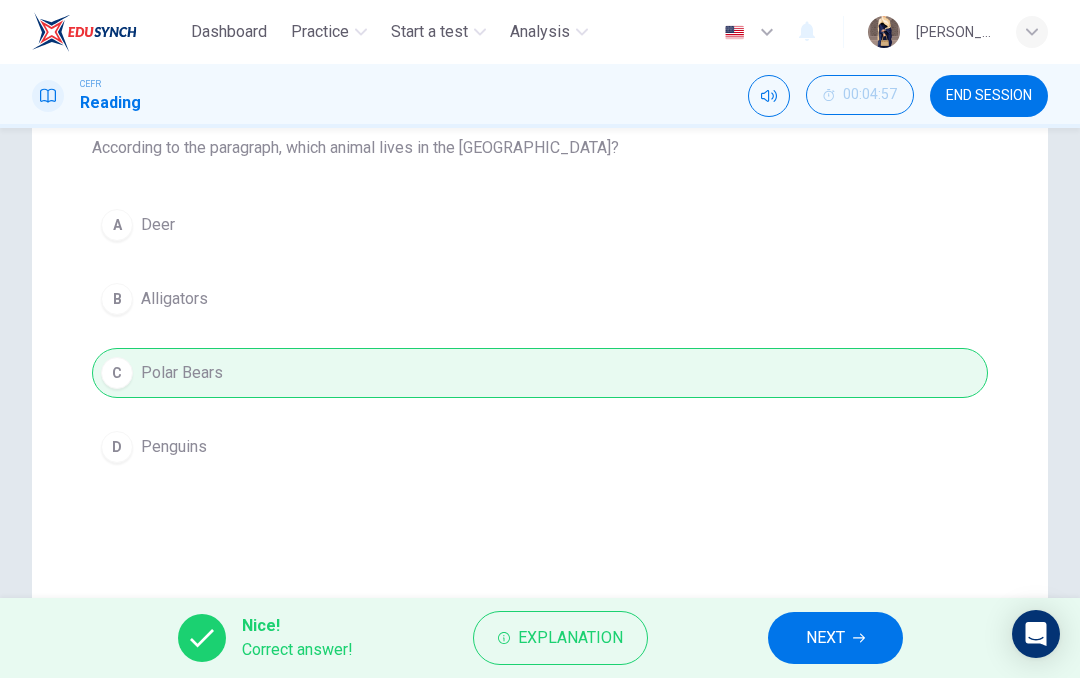 click on "NEXT" at bounding box center [825, 638] 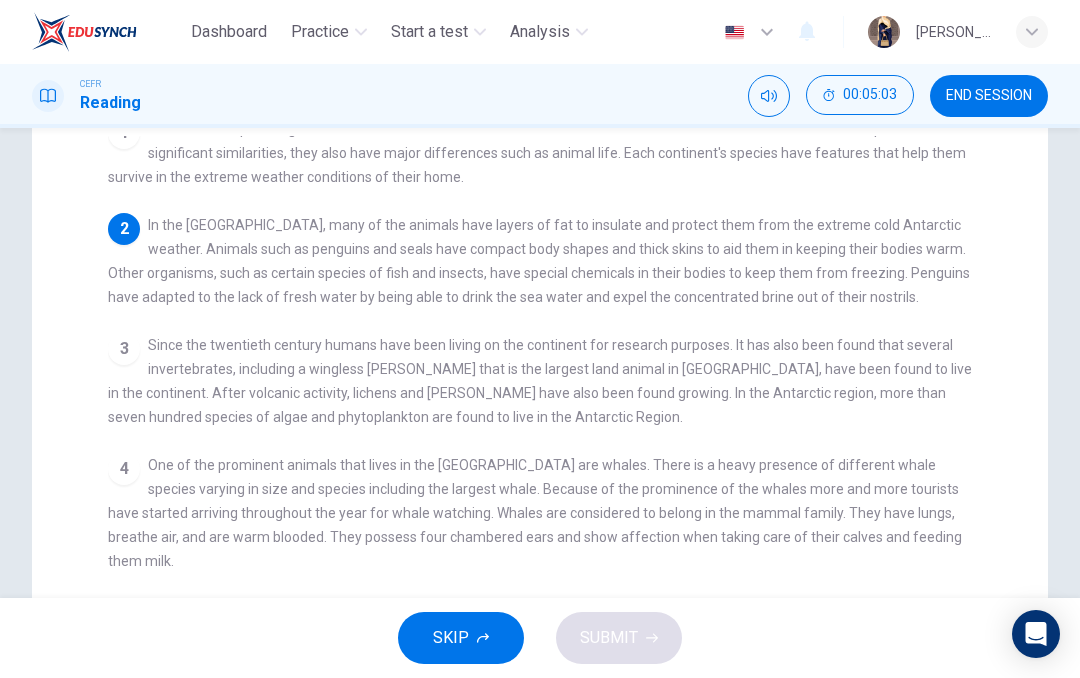 scroll, scrollTop: 18, scrollLeft: 0, axis: vertical 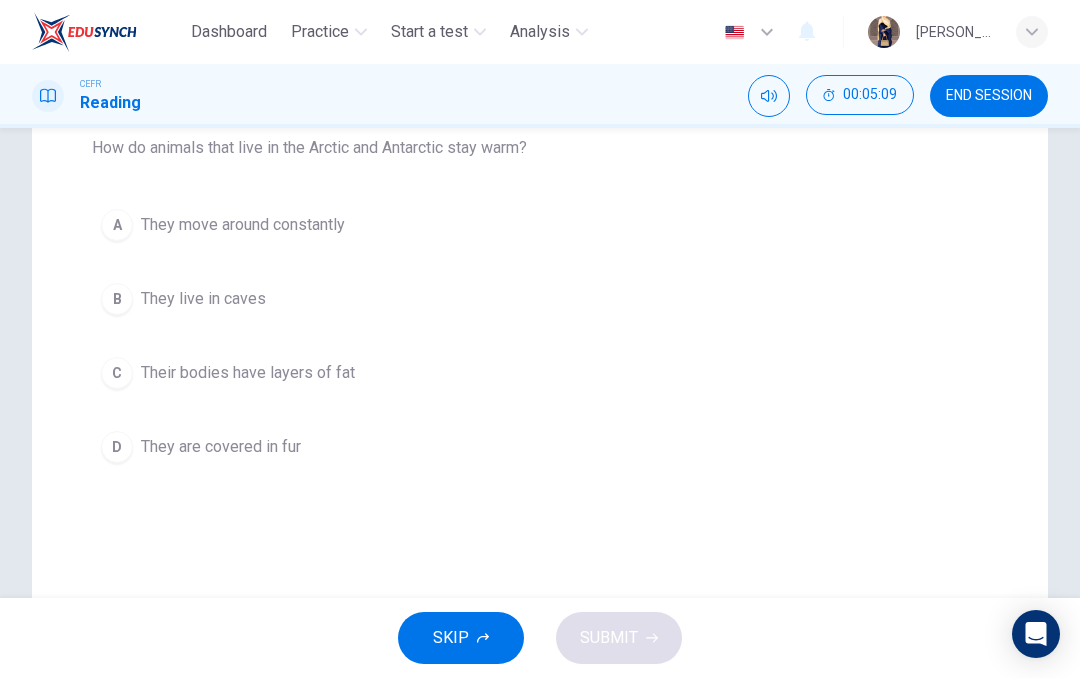 click on "C Their bodies have layers of fat" at bounding box center [540, 373] 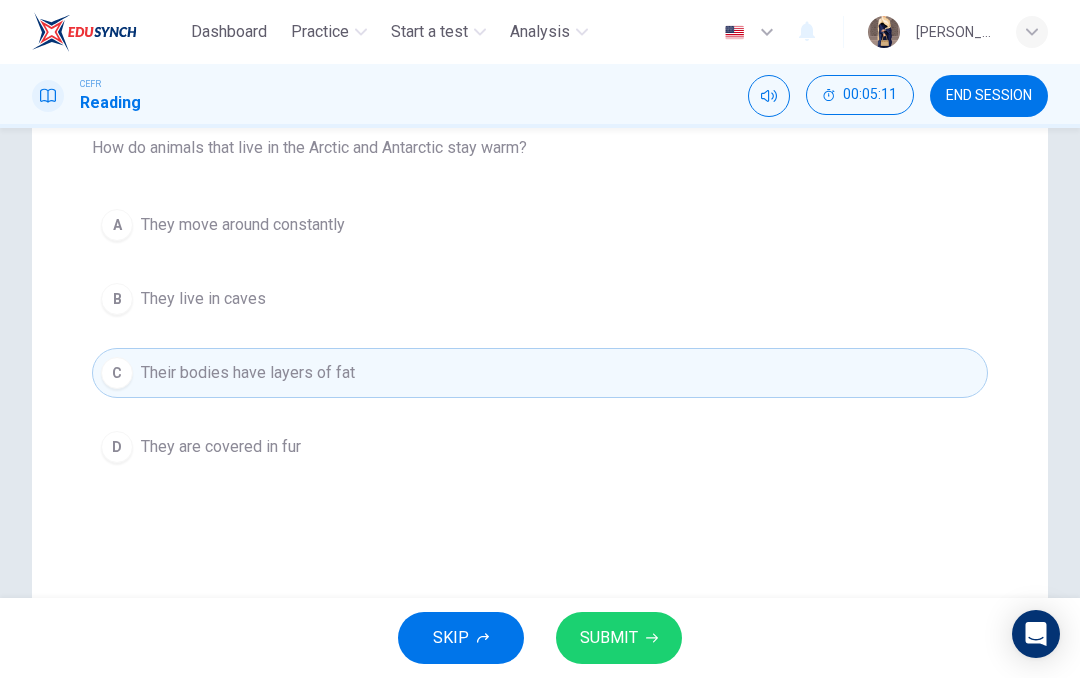 click on "SUBMIT" at bounding box center [619, 638] 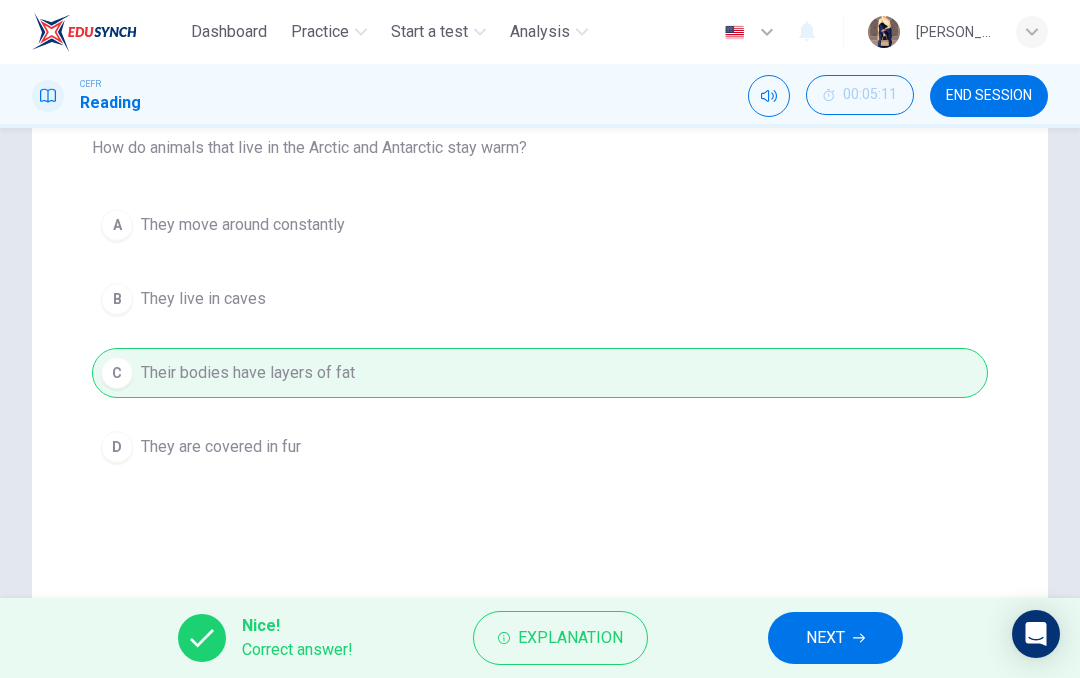 click on "NEXT" at bounding box center (825, 638) 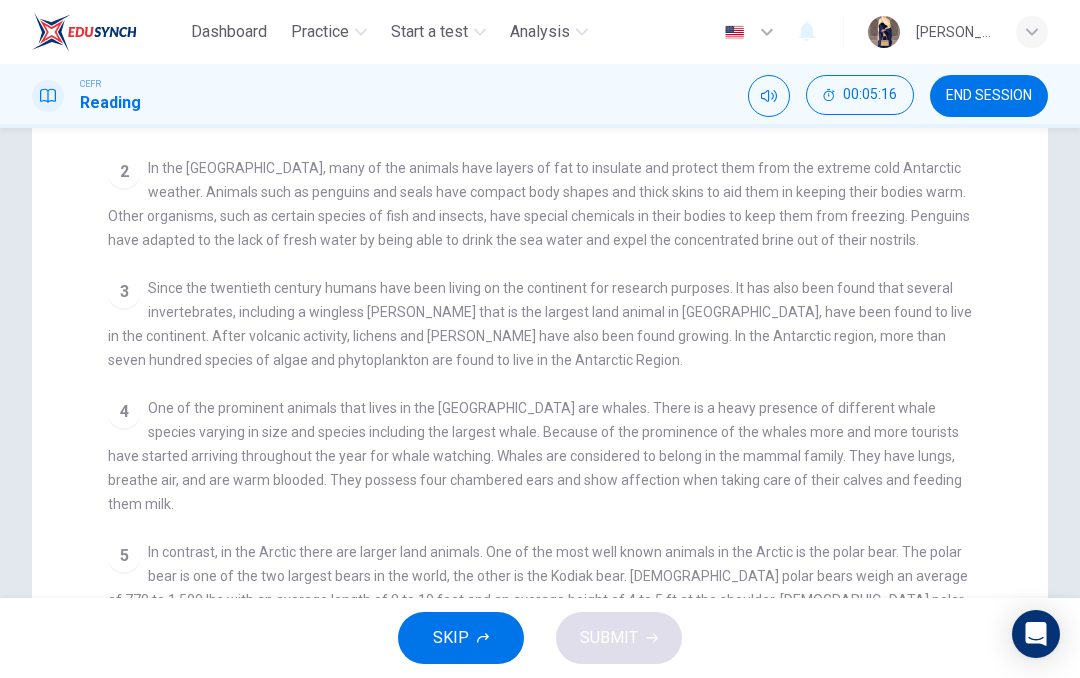 scroll, scrollTop: 78, scrollLeft: 0, axis: vertical 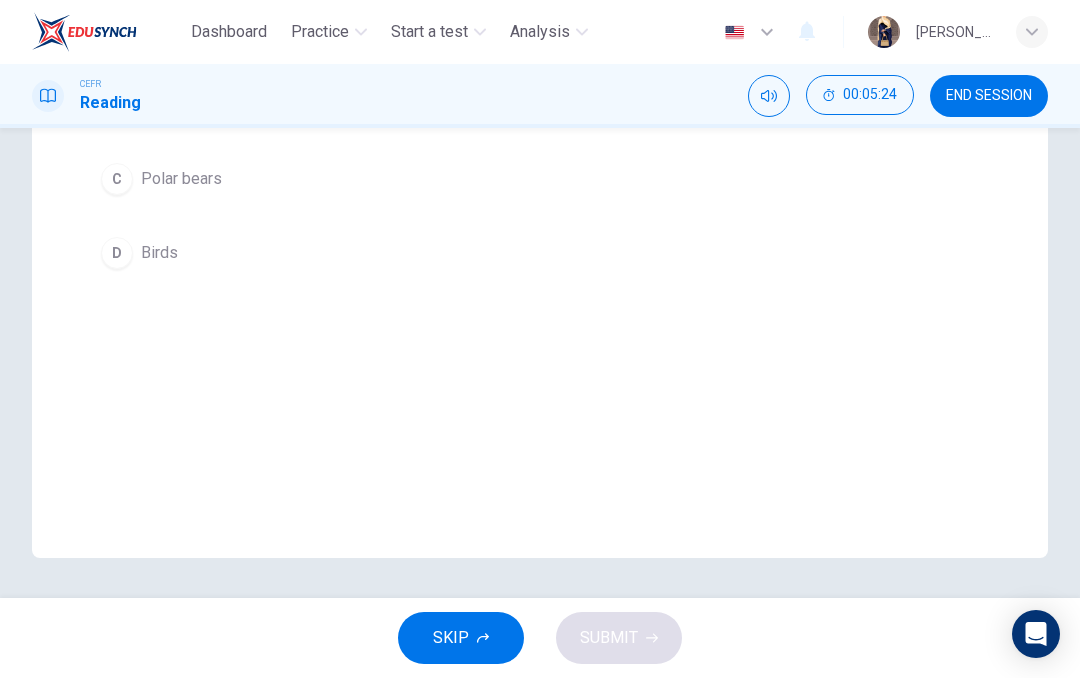 click on "Polar bears" at bounding box center [181, 179] 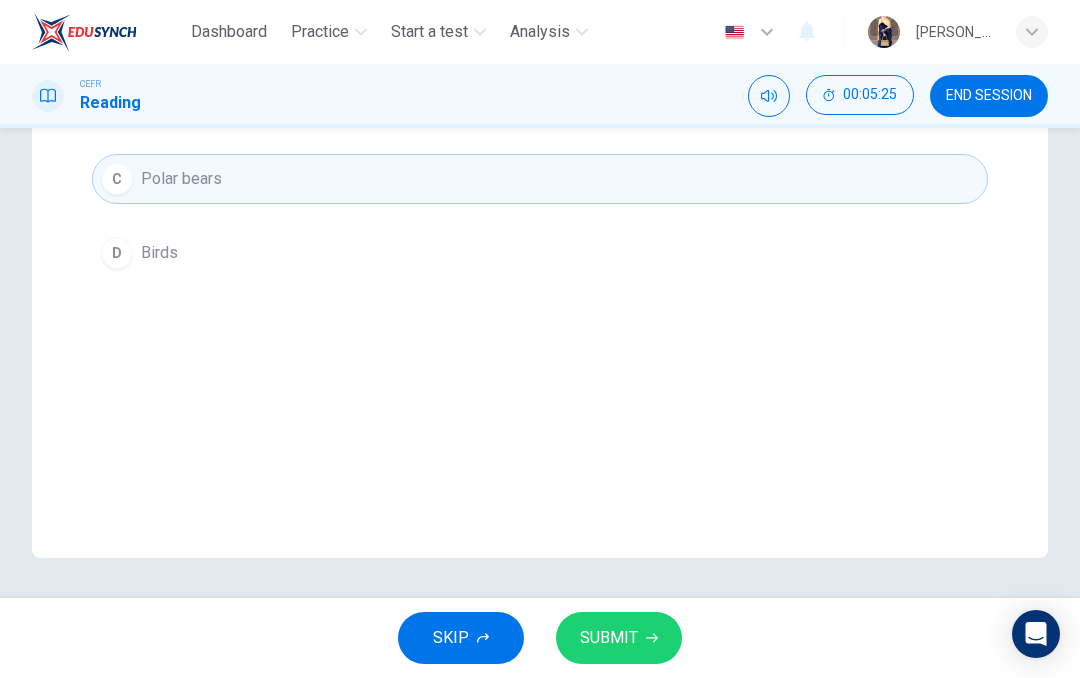 click on "SUBMIT" at bounding box center (609, 638) 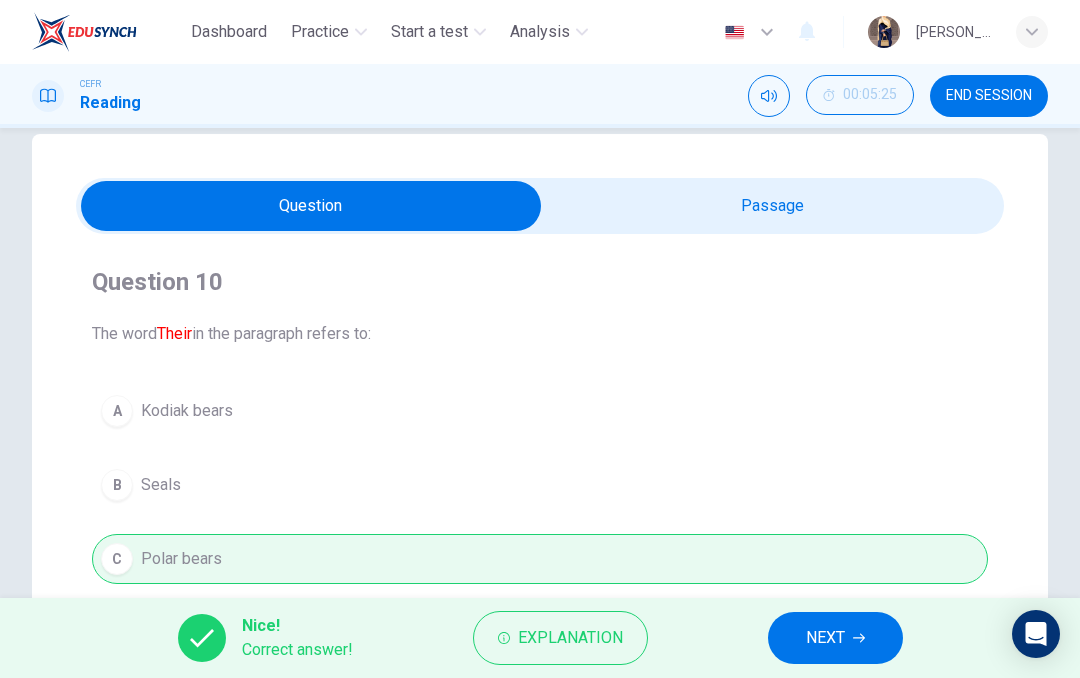 click on "NEXT" at bounding box center (825, 638) 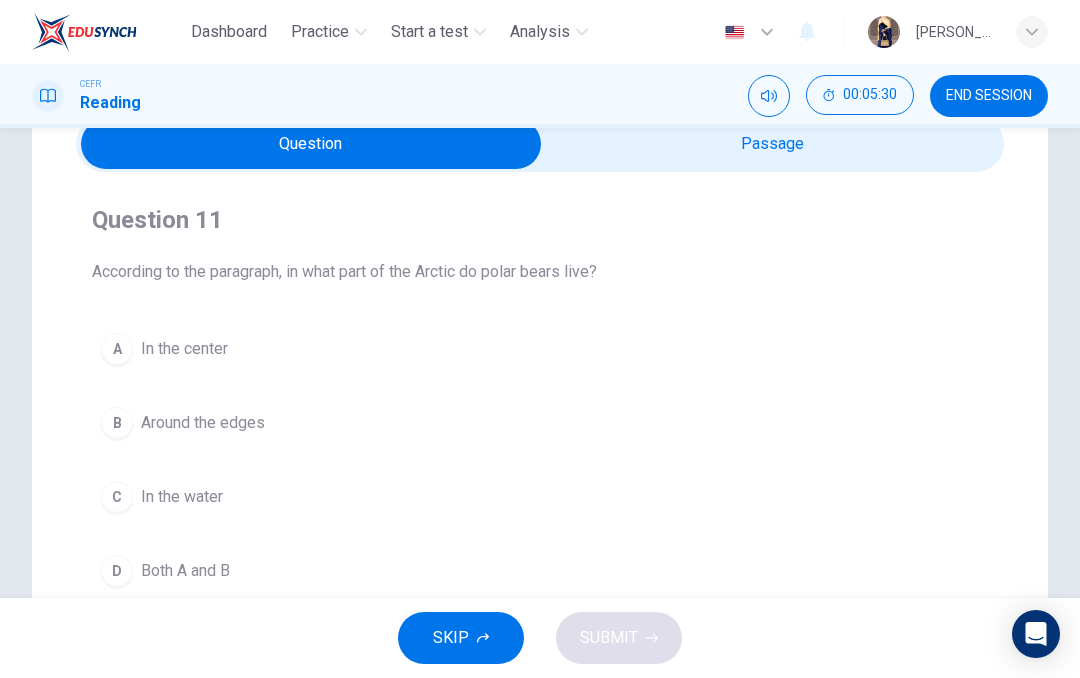 scroll, scrollTop: 79, scrollLeft: 0, axis: vertical 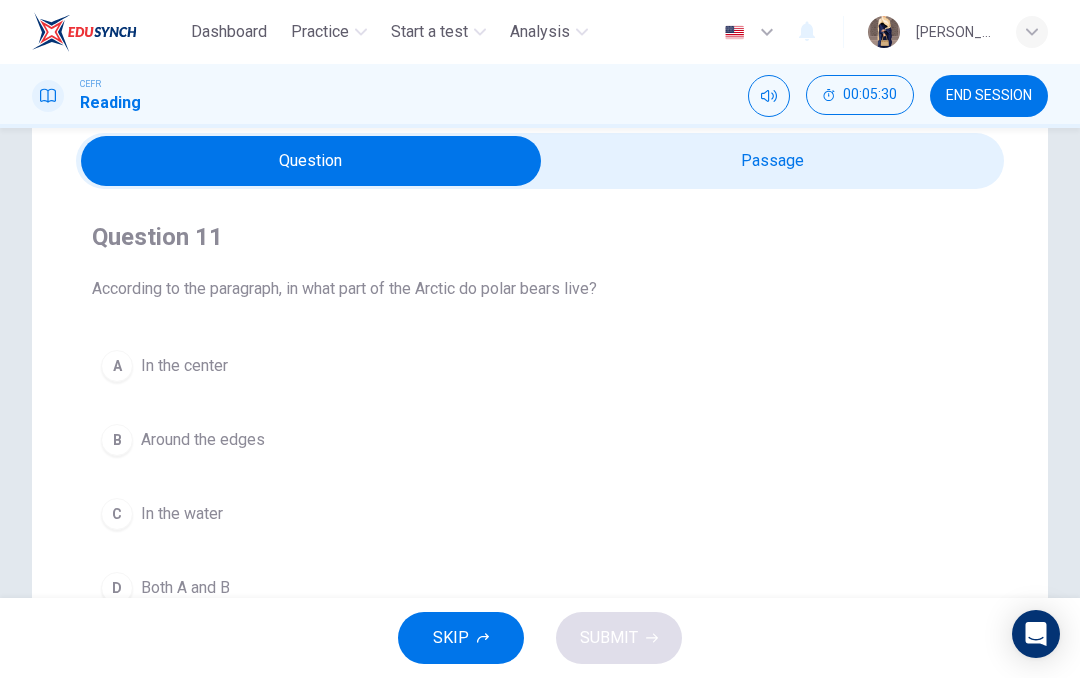 click at bounding box center [311, 161] 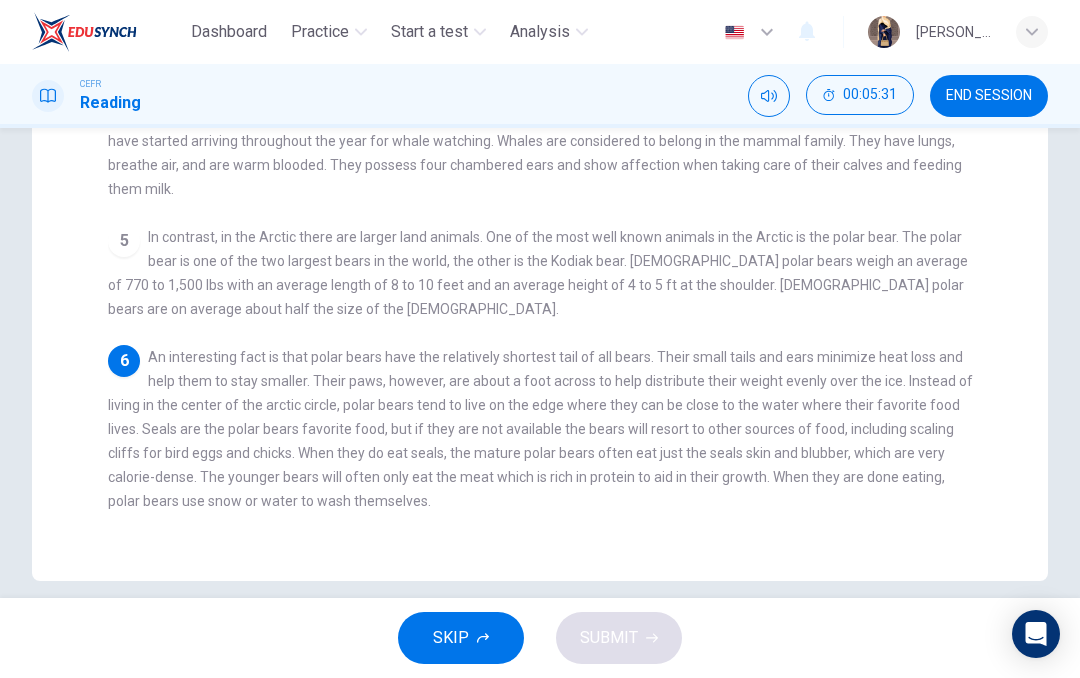 scroll, scrollTop: 539, scrollLeft: 0, axis: vertical 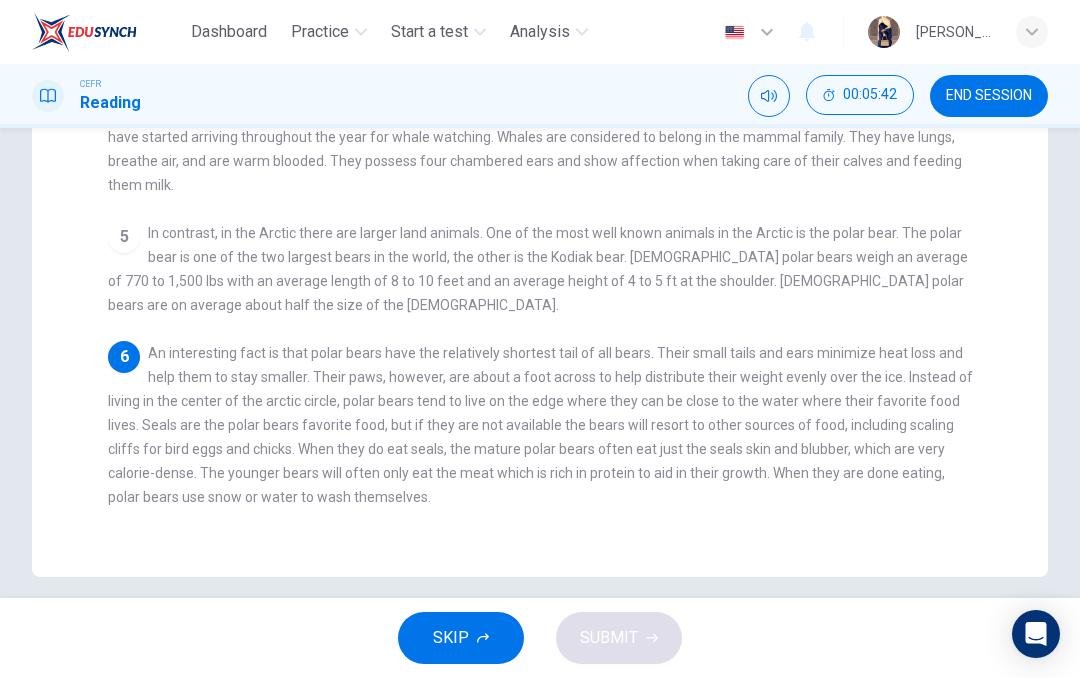 checkbox on "false" 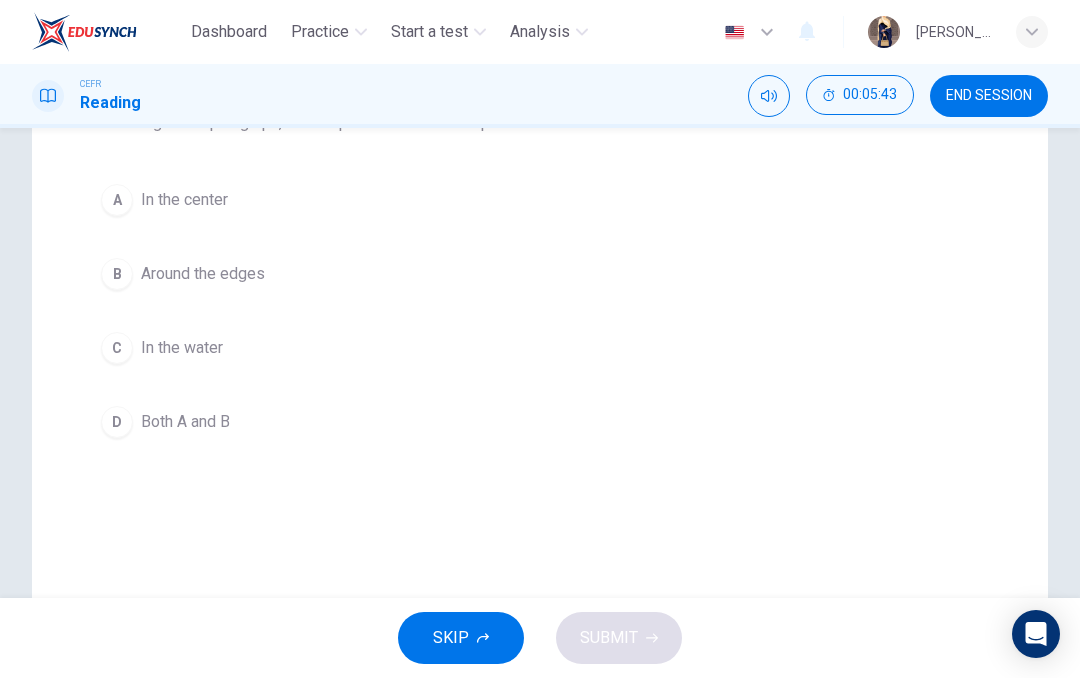 scroll, scrollTop: 243, scrollLeft: 0, axis: vertical 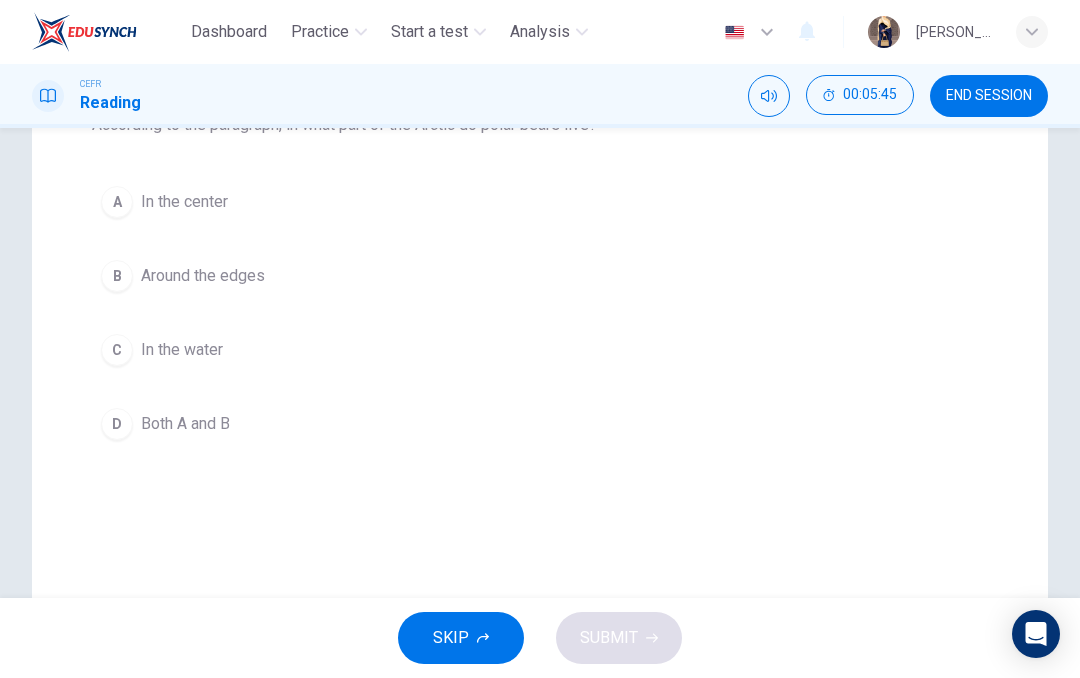 click on "B Around the edges" at bounding box center [540, 276] 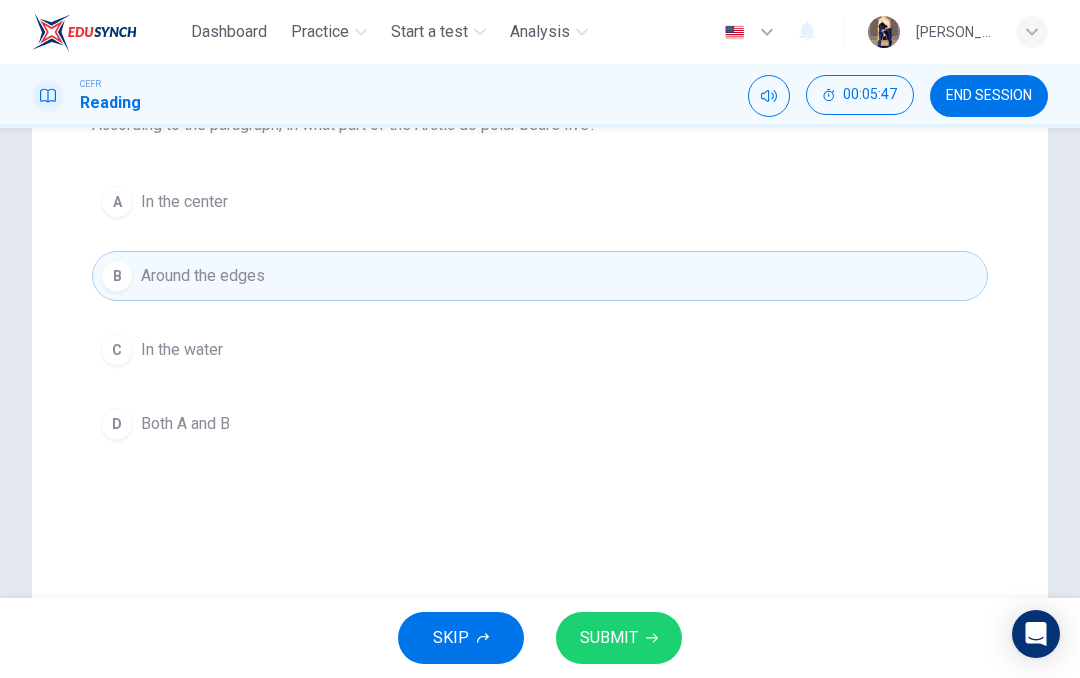 click on "SUBMIT" at bounding box center (619, 638) 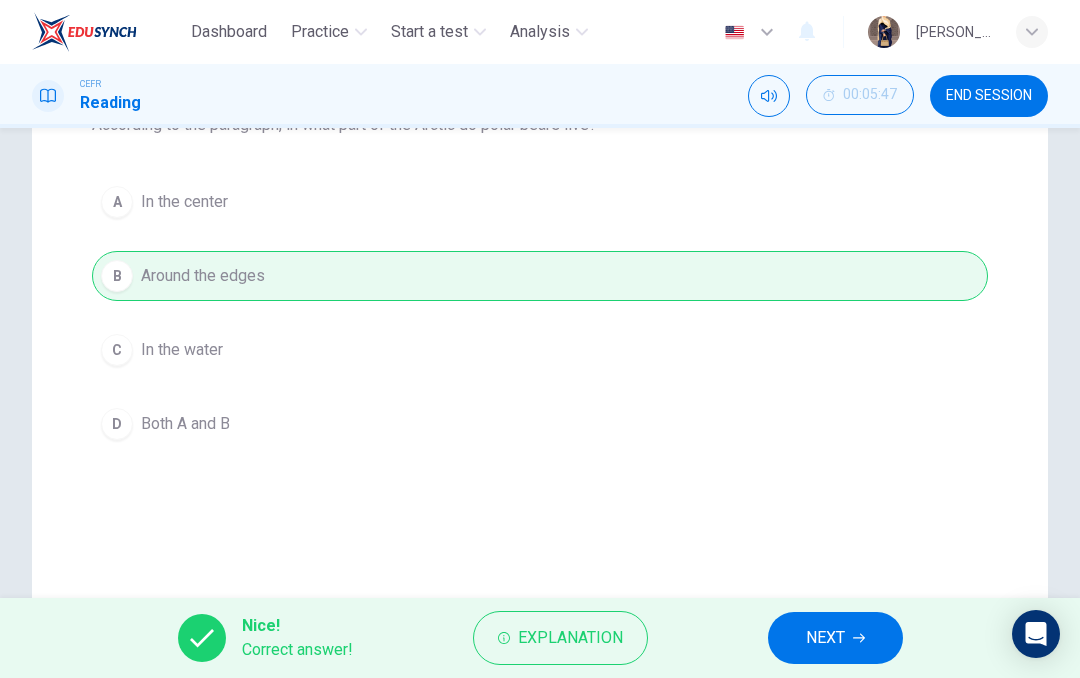 click on "Nice! Correct answer! Explanation NEXT" at bounding box center (540, 638) 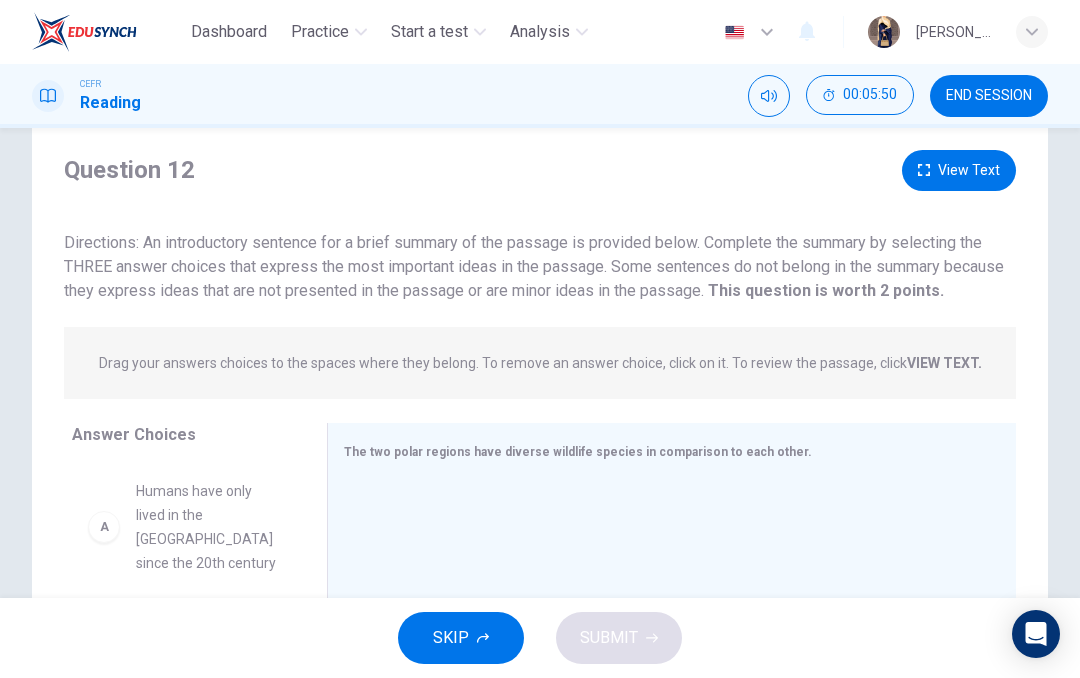 scroll, scrollTop: 49, scrollLeft: 0, axis: vertical 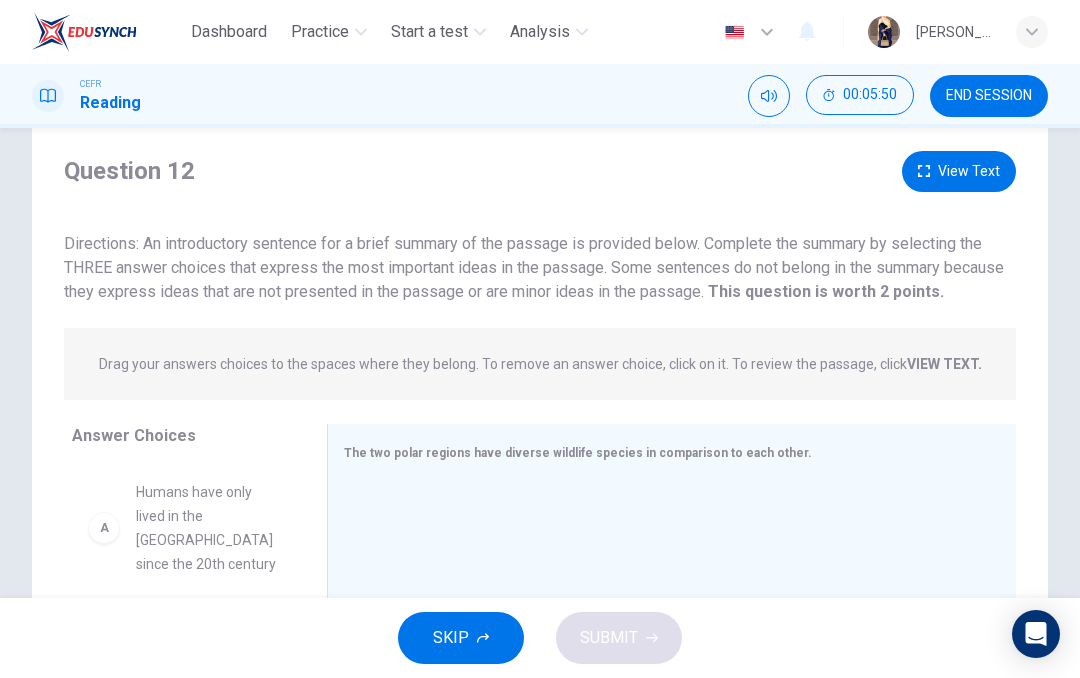 click on "View Text" at bounding box center (959, 171) 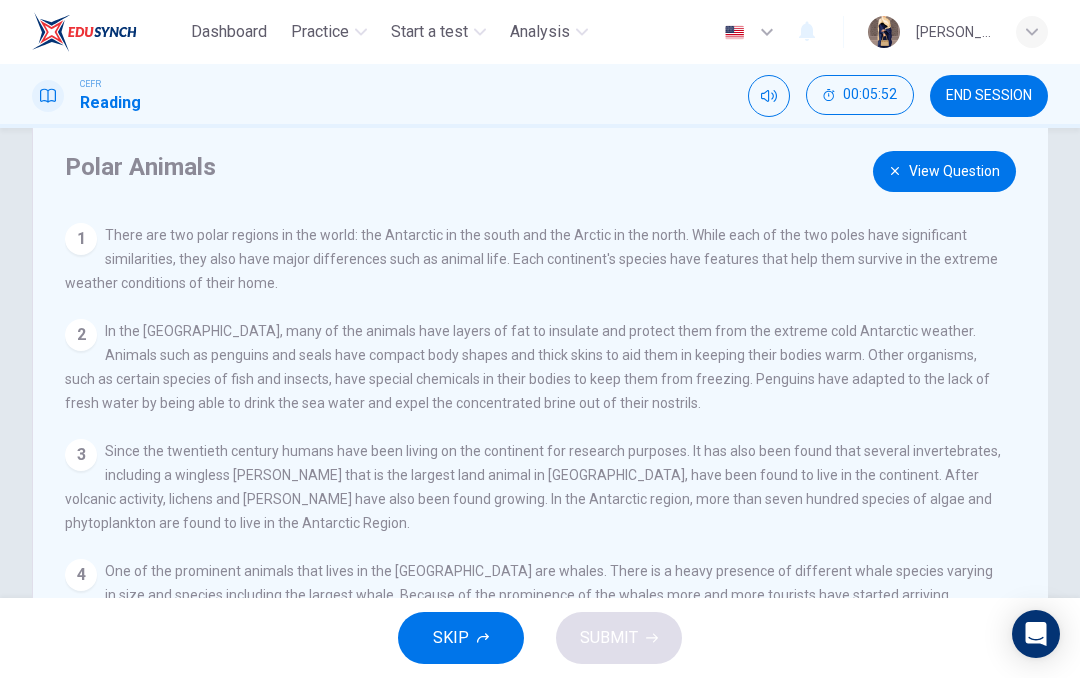 click on "View Question" at bounding box center [944, 171] 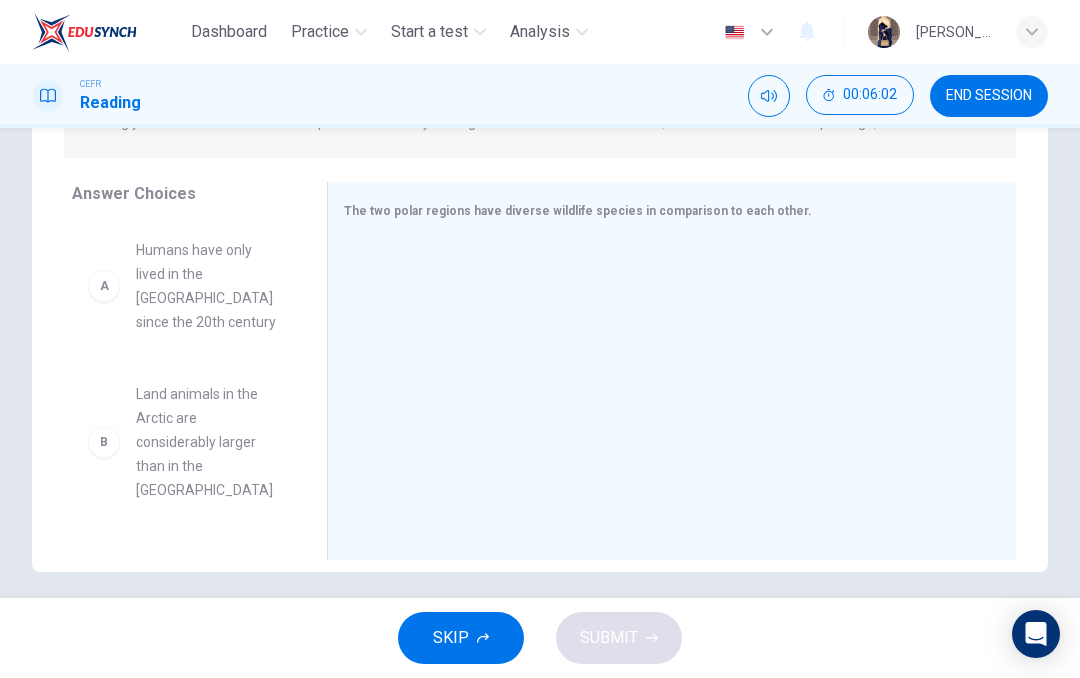 scroll, scrollTop: 295, scrollLeft: 0, axis: vertical 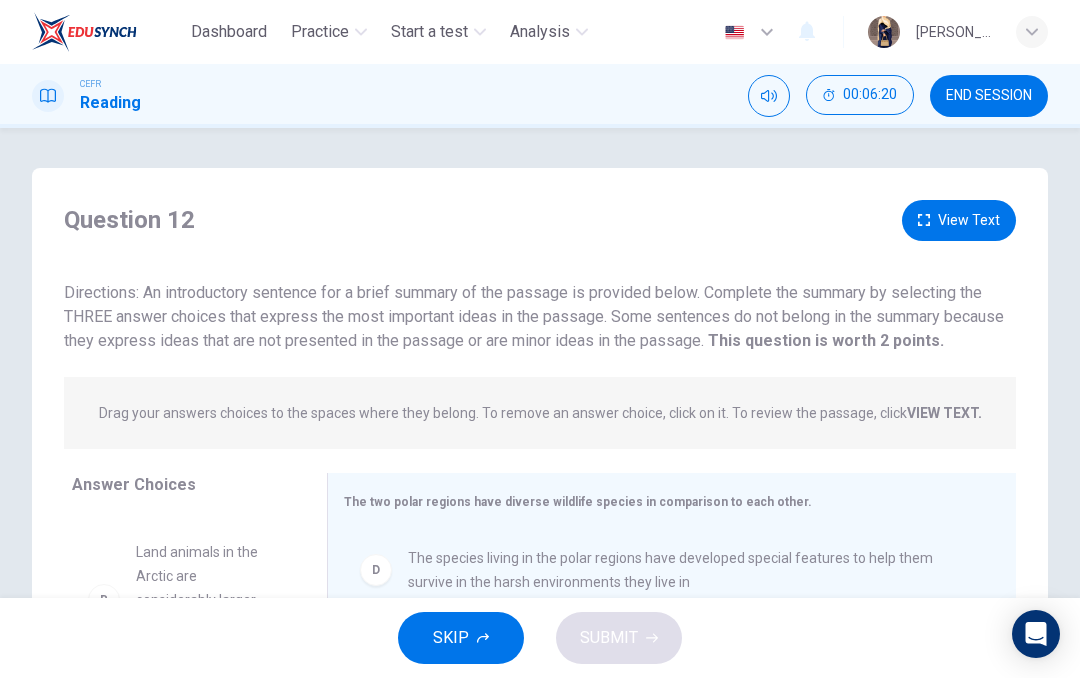 click on "View Text" at bounding box center [959, 220] 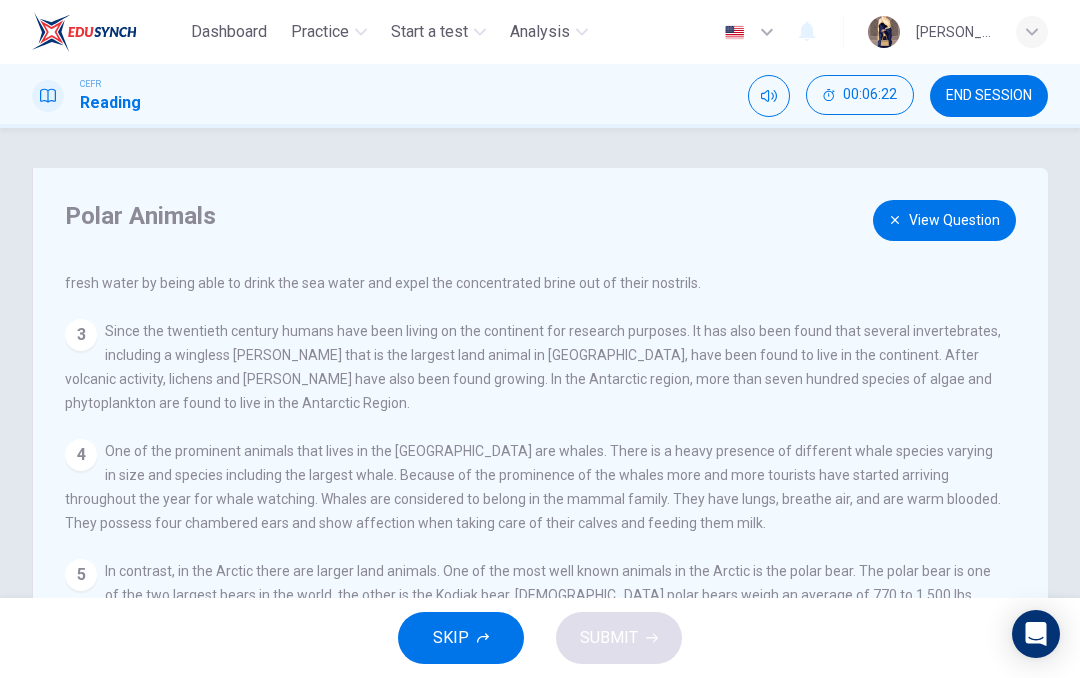 scroll, scrollTop: 169, scrollLeft: 0, axis: vertical 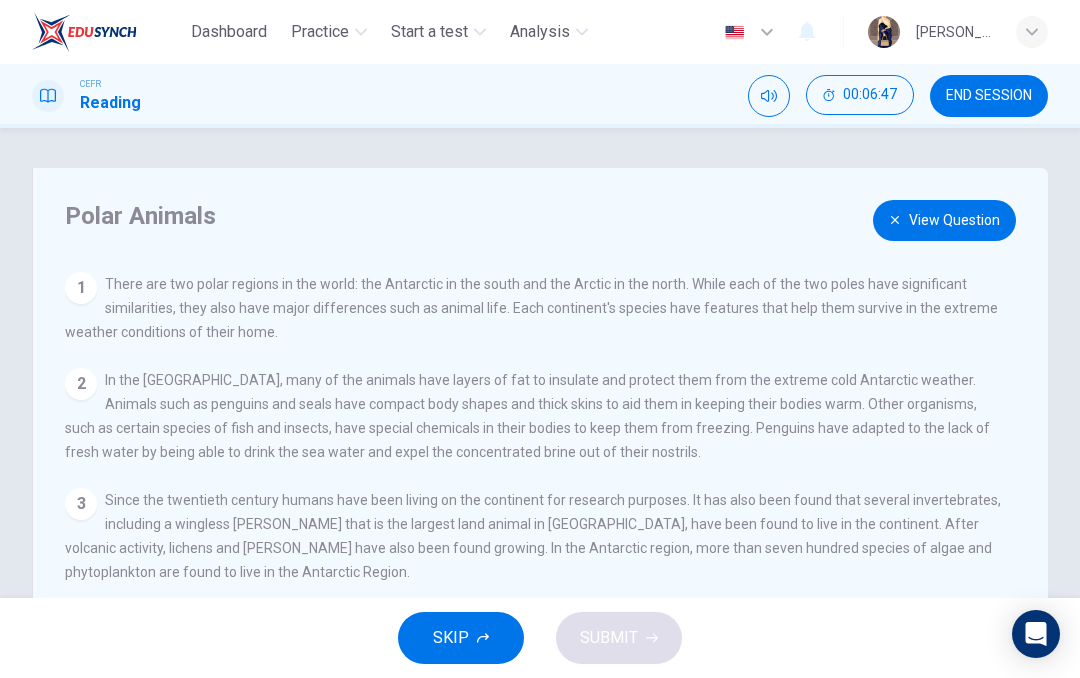 click on "View Question" at bounding box center (944, 220) 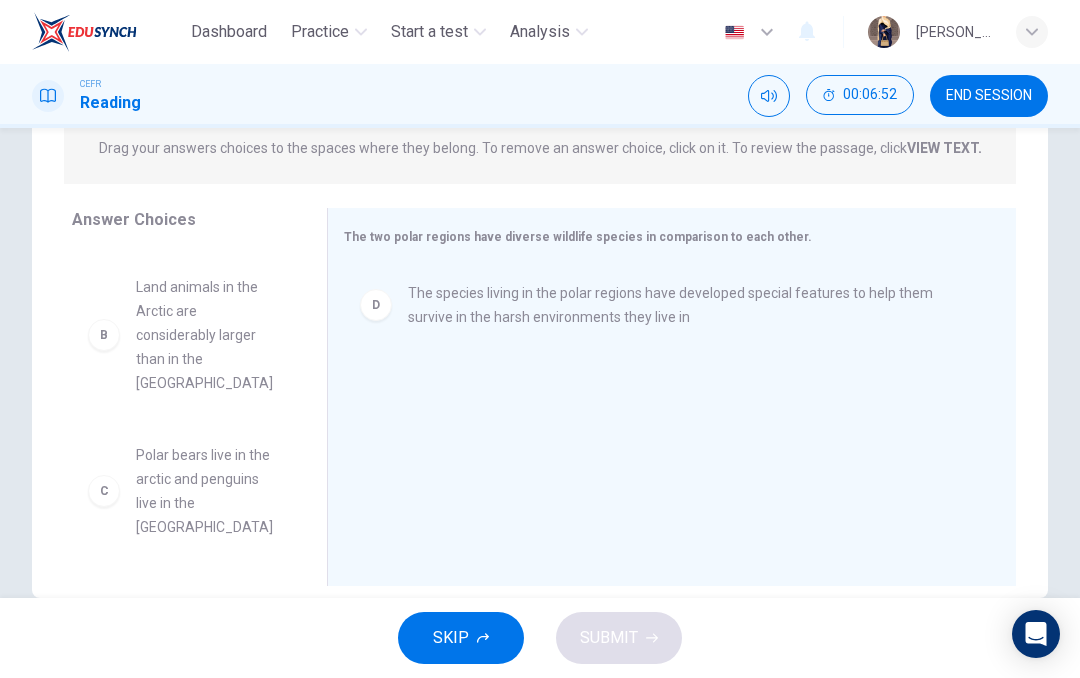 scroll, scrollTop: 267, scrollLeft: 0, axis: vertical 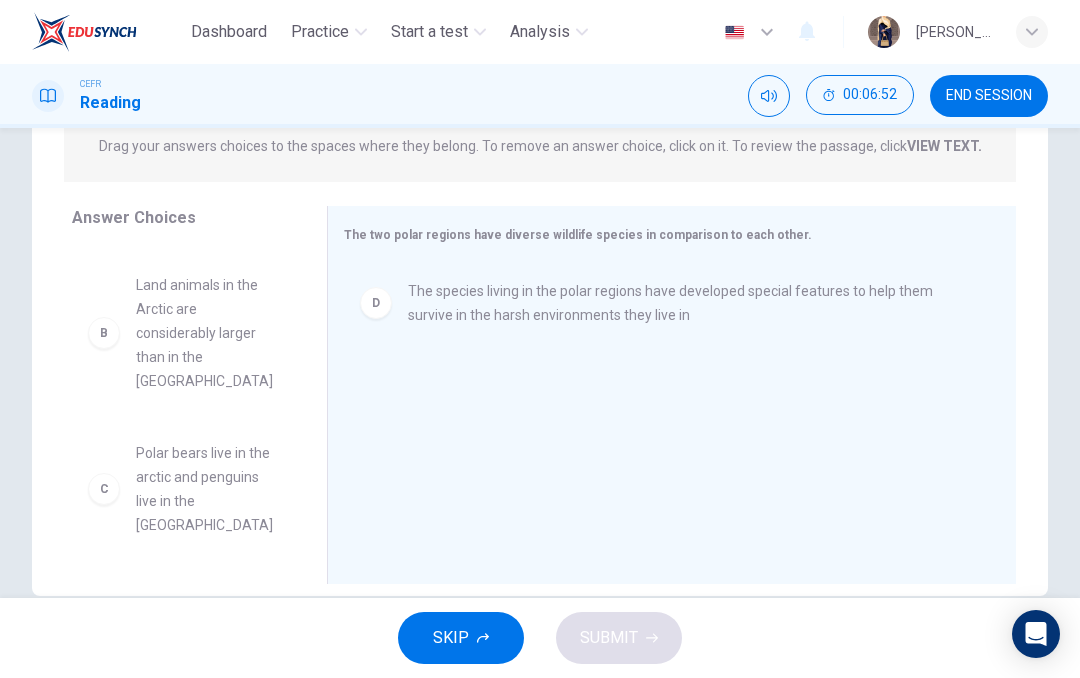 click on "D" at bounding box center [376, 303] 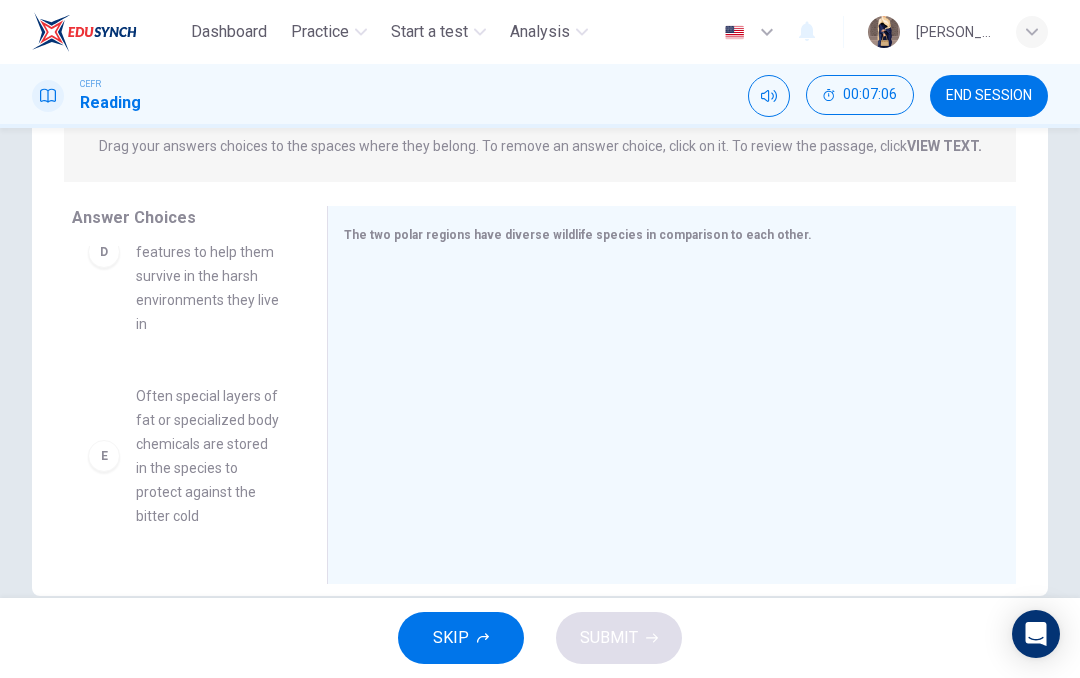 scroll, scrollTop: 547, scrollLeft: 0, axis: vertical 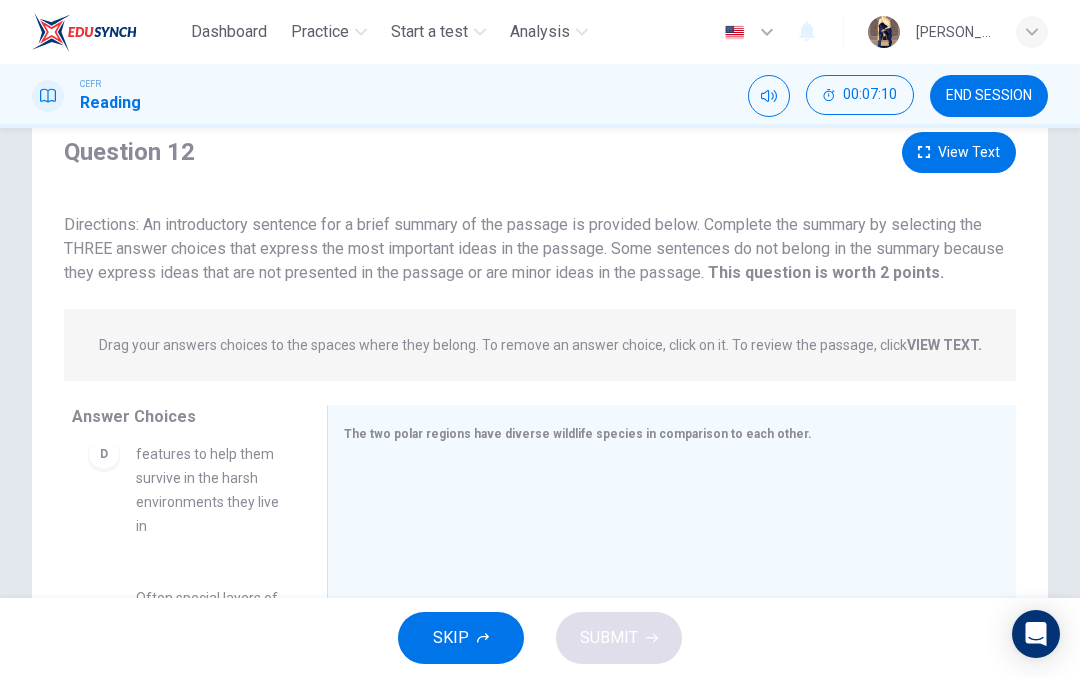 click on "View Text" at bounding box center [959, 152] 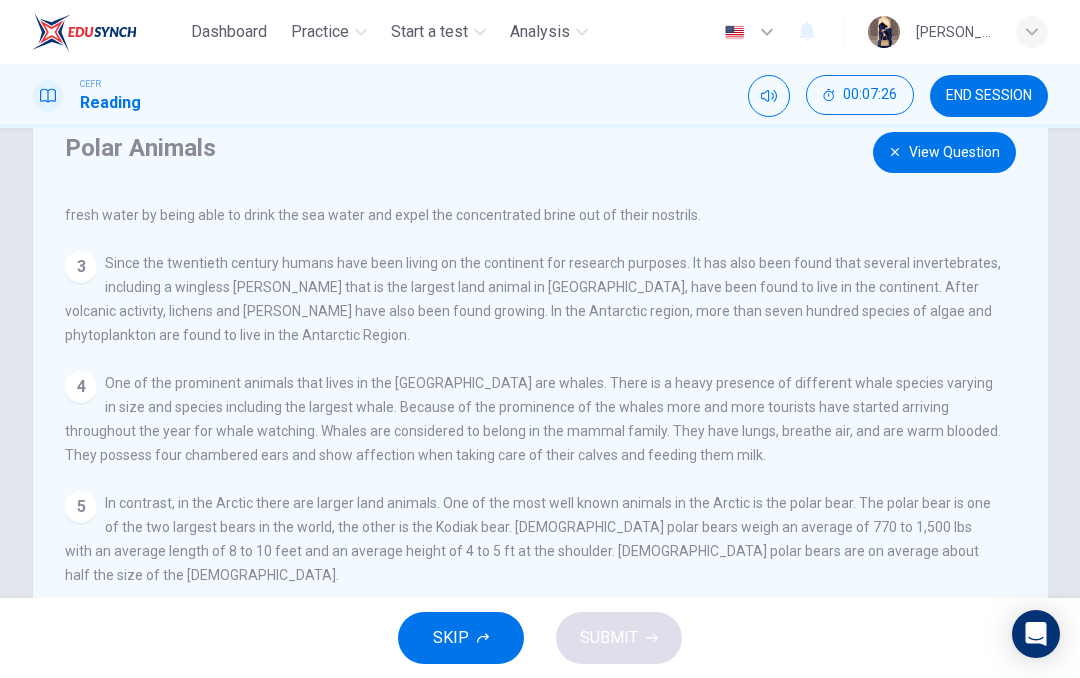 scroll, scrollTop: 169, scrollLeft: 0, axis: vertical 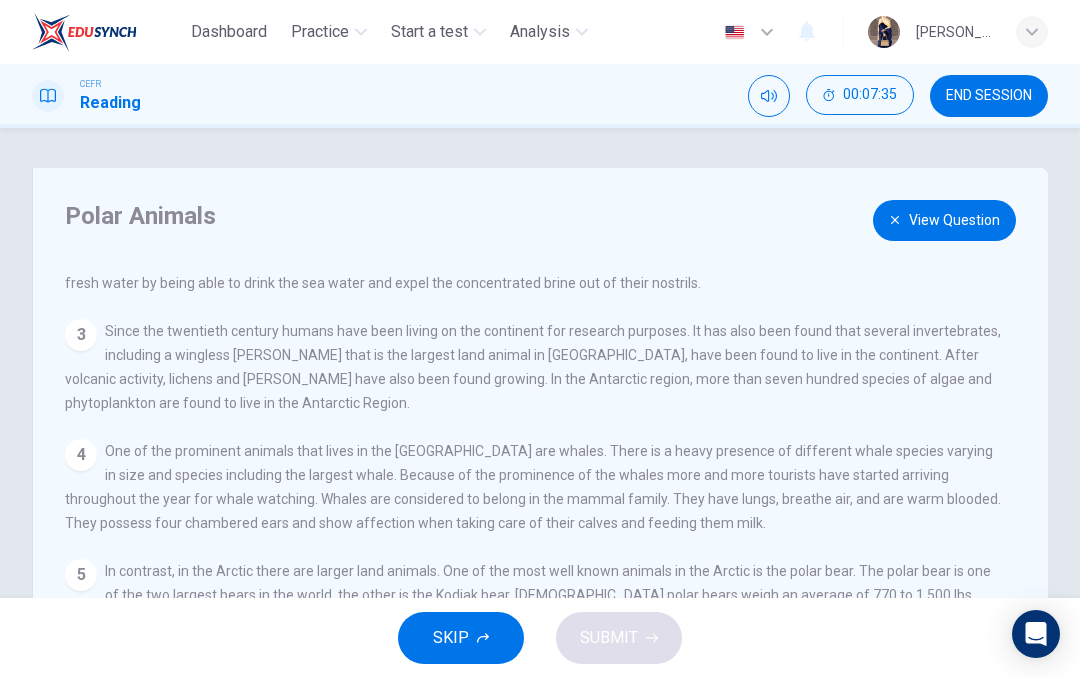 click on "View Question" at bounding box center [944, 220] 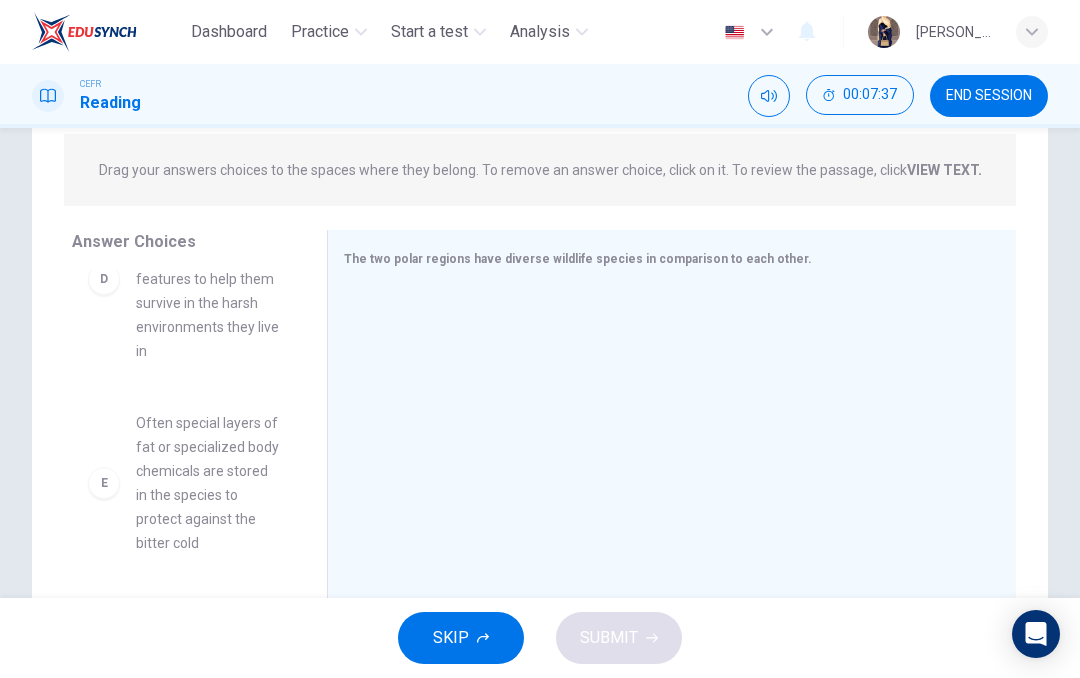 scroll, scrollTop: 241, scrollLeft: 0, axis: vertical 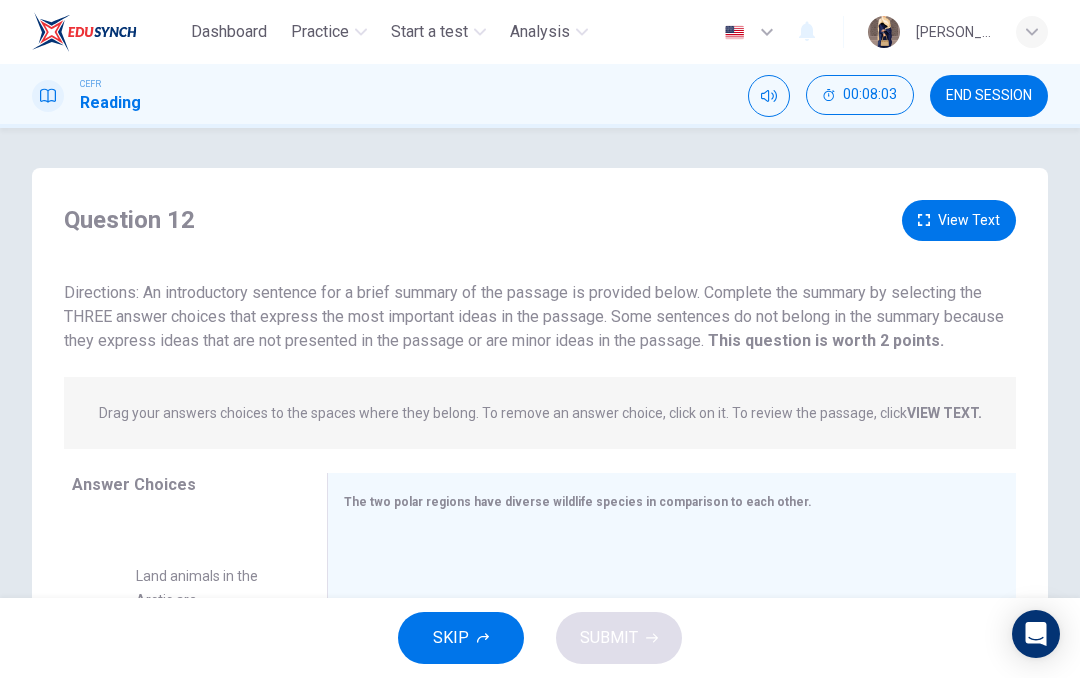 click on "View Text" at bounding box center (959, 220) 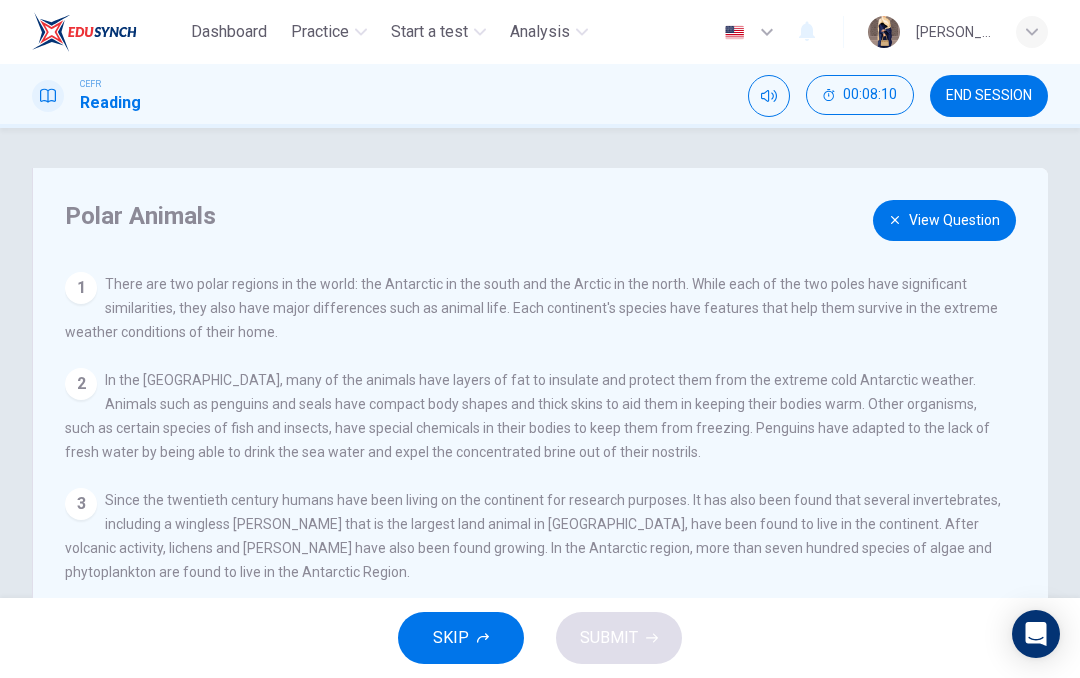 scroll, scrollTop: -1, scrollLeft: 0, axis: vertical 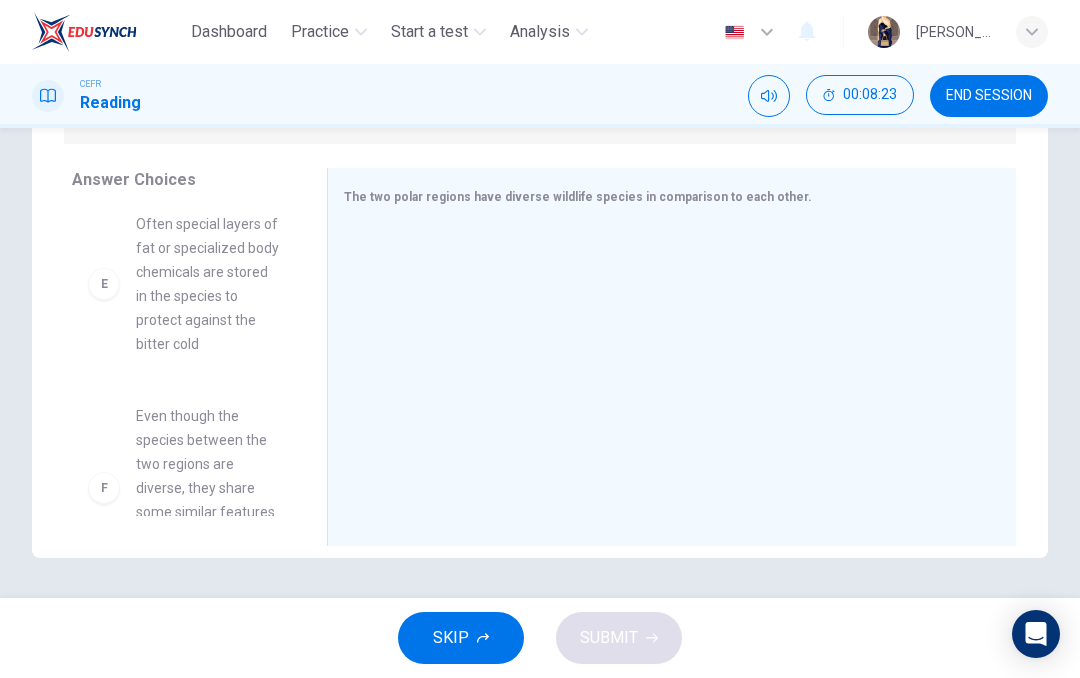 click on "F Even though the species between the two regions are diverse, they share some similar features that help them survive their hostile habitats" at bounding box center [183, 488] 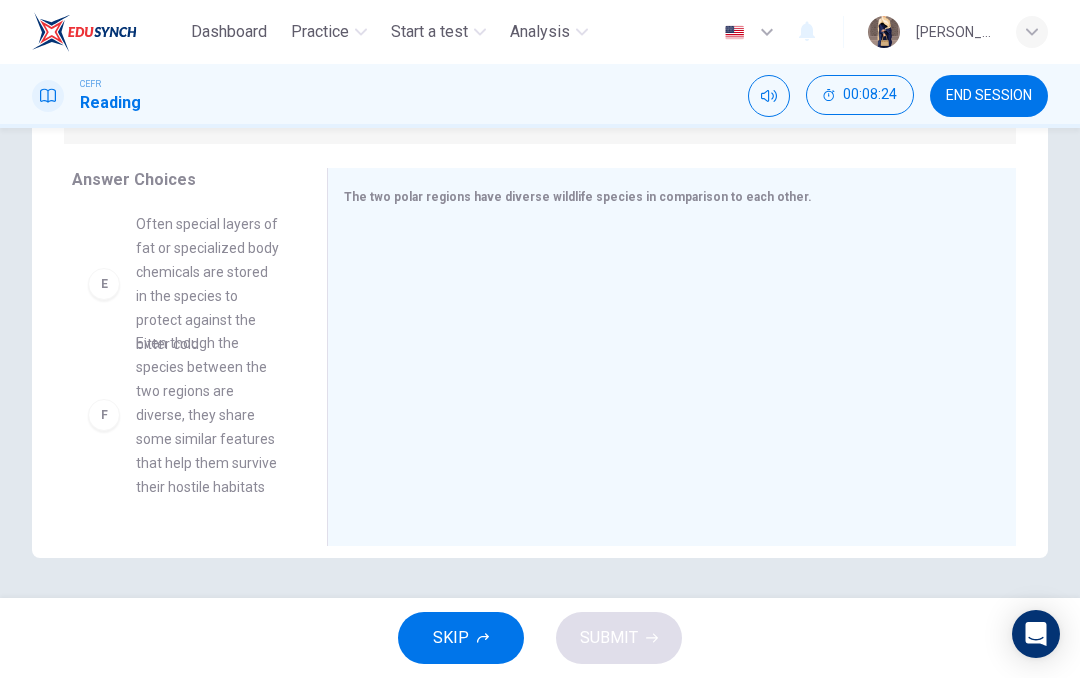 click on "A Humans have only lived in the [GEOGRAPHIC_DATA] since the 20th century B Land animals in the [GEOGRAPHIC_DATA] are considerably larger than in the Antarctic C Polar bears live in the arctic and penguins live in the Antarctic D The species living in the polar regions have developed special features to help them survive in the harsh environments they live in E Often special layers of fat or specialized body chemicals are stored in the species to protect against the bitter cold" at bounding box center [191, 362] 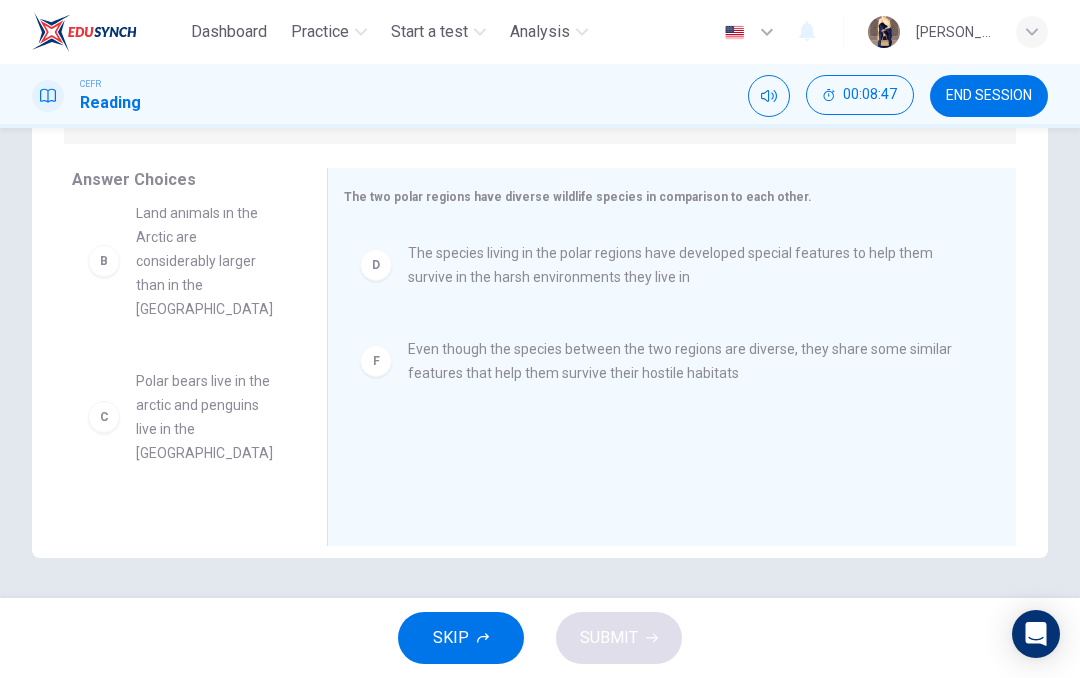 scroll, scrollTop: 159, scrollLeft: 0, axis: vertical 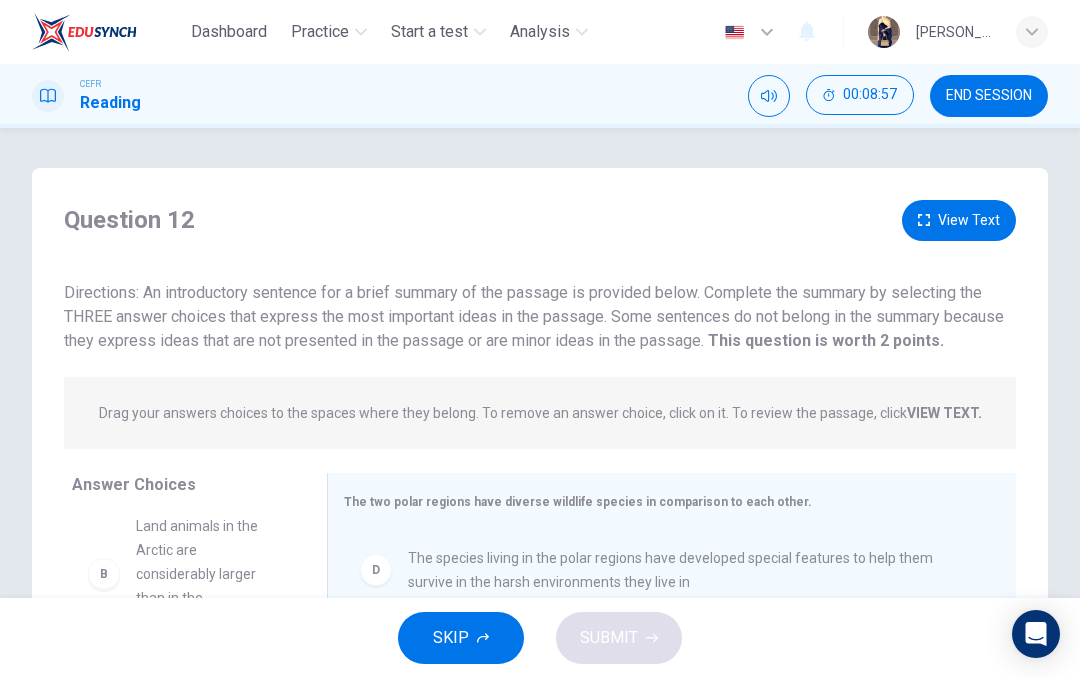 click on "View Text" at bounding box center (959, 220) 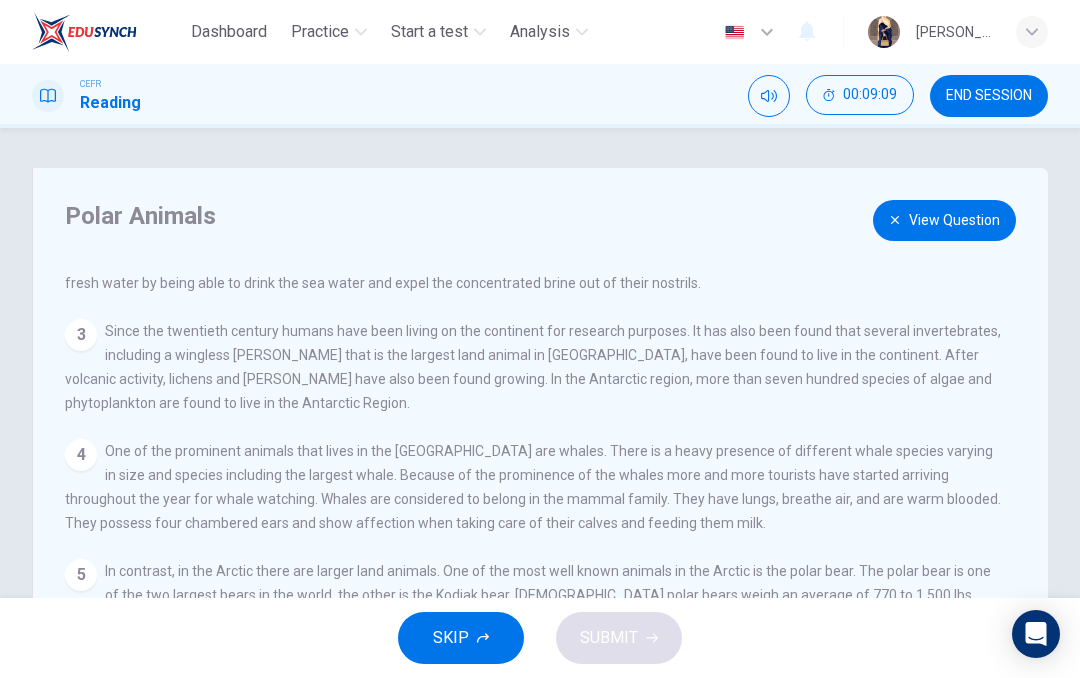 scroll, scrollTop: 169, scrollLeft: 0, axis: vertical 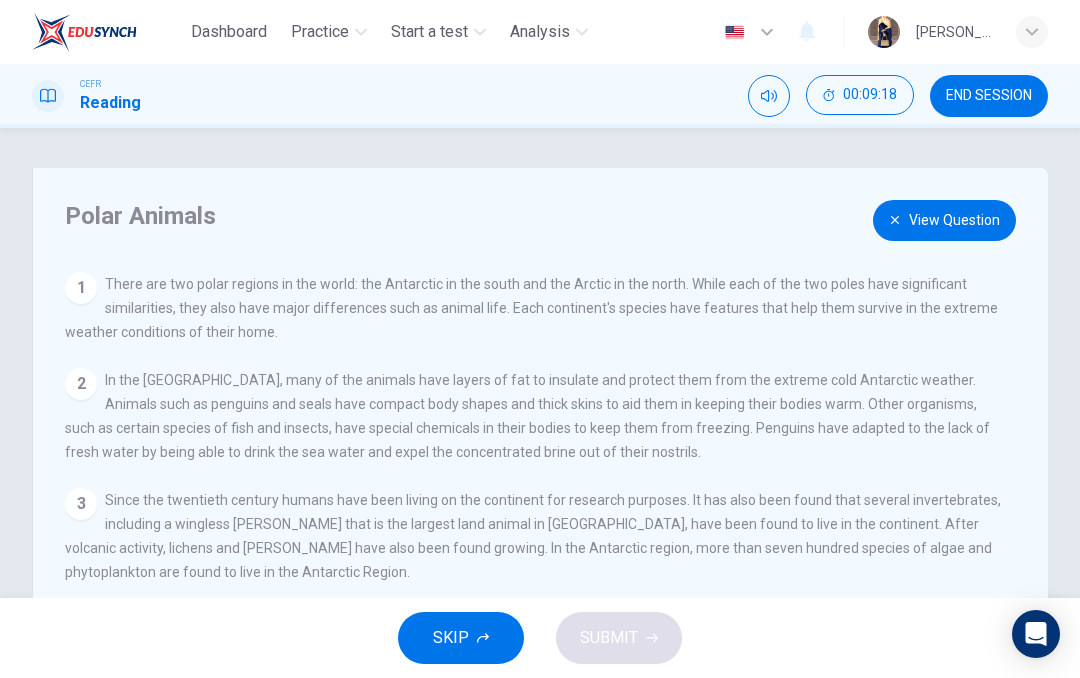 click on "View Question" at bounding box center [944, 220] 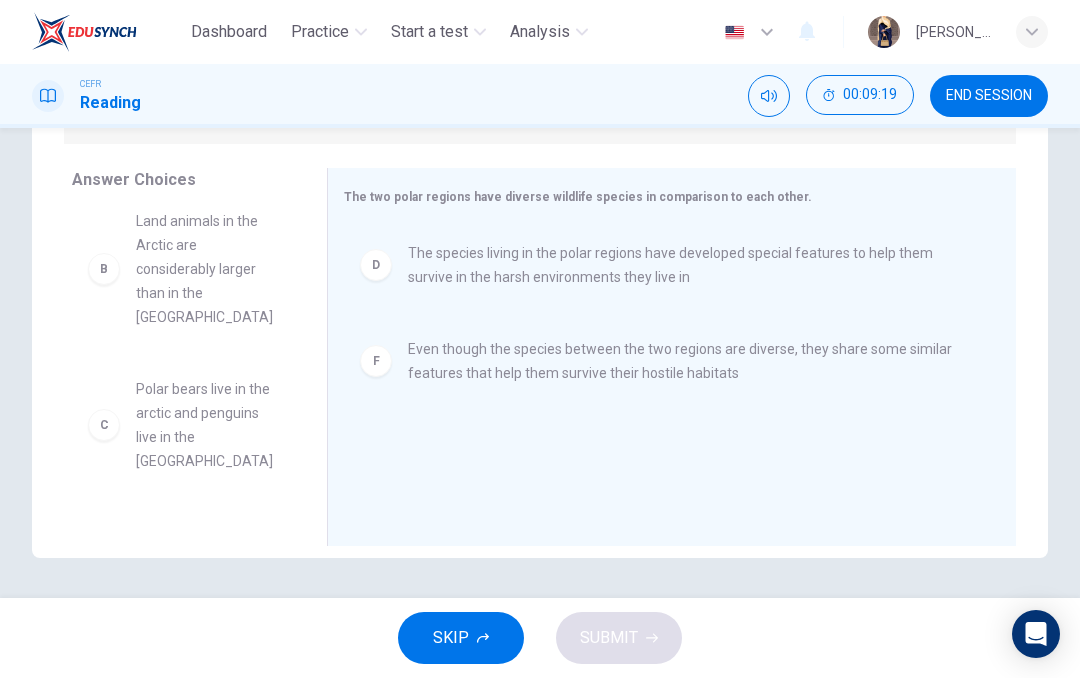 scroll, scrollTop: 305, scrollLeft: 0, axis: vertical 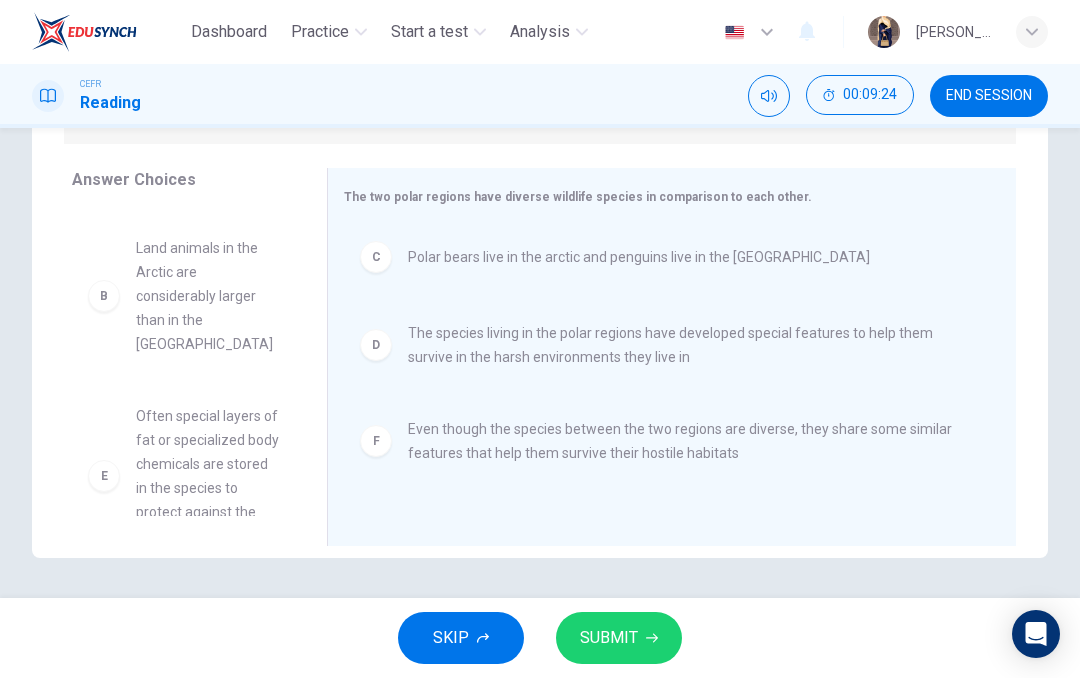 click on "SUBMIT" at bounding box center [609, 638] 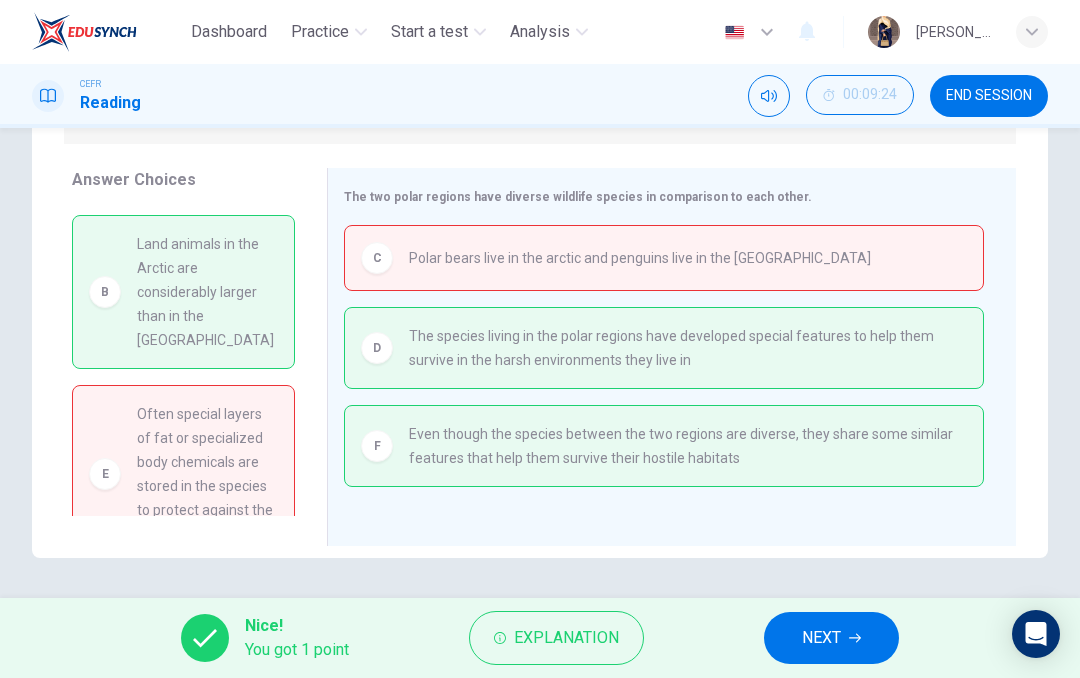 scroll, scrollTop: 138, scrollLeft: 0, axis: vertical 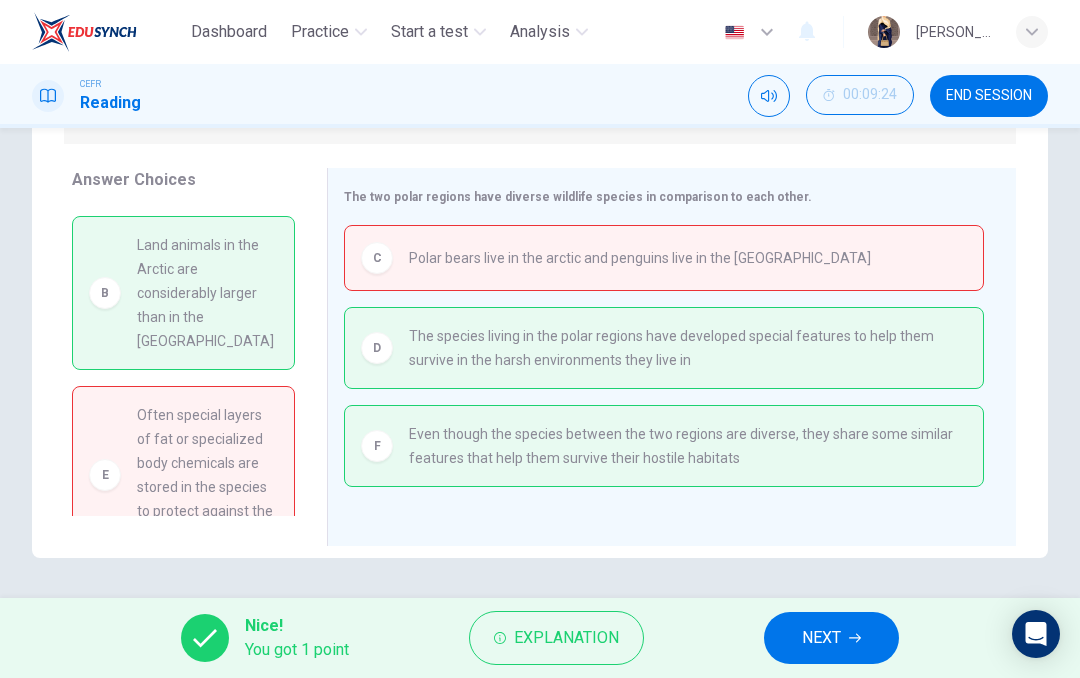 click on "NEXT" at bounding box center [821, 638] 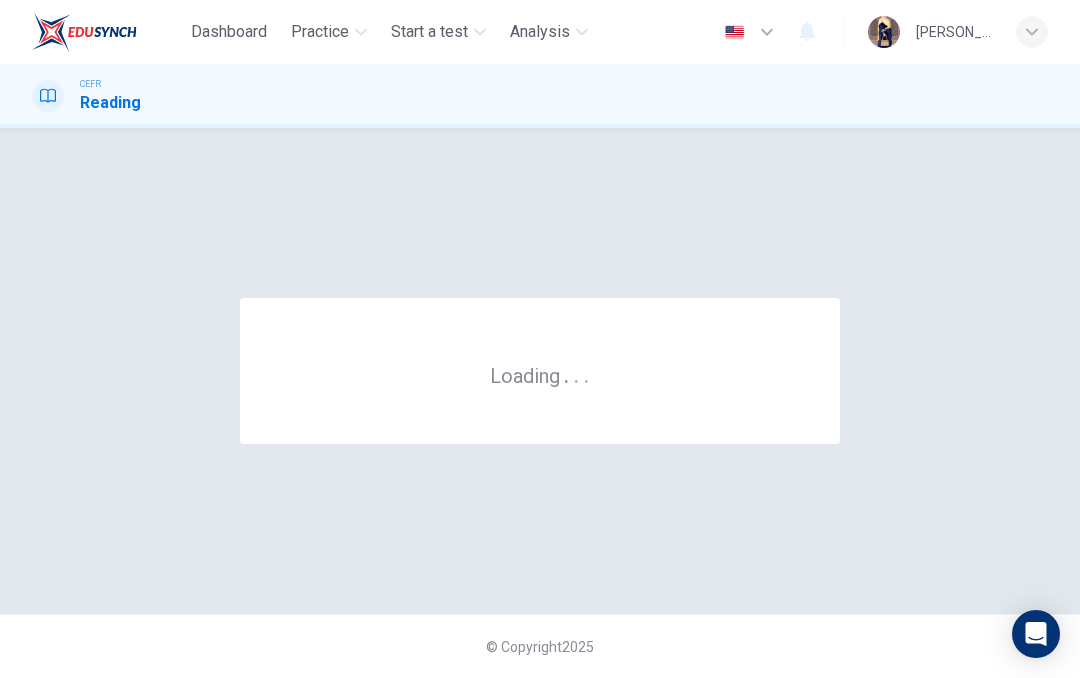 scroll, scrollTop: 0, scrollLeft: 0, axis: both 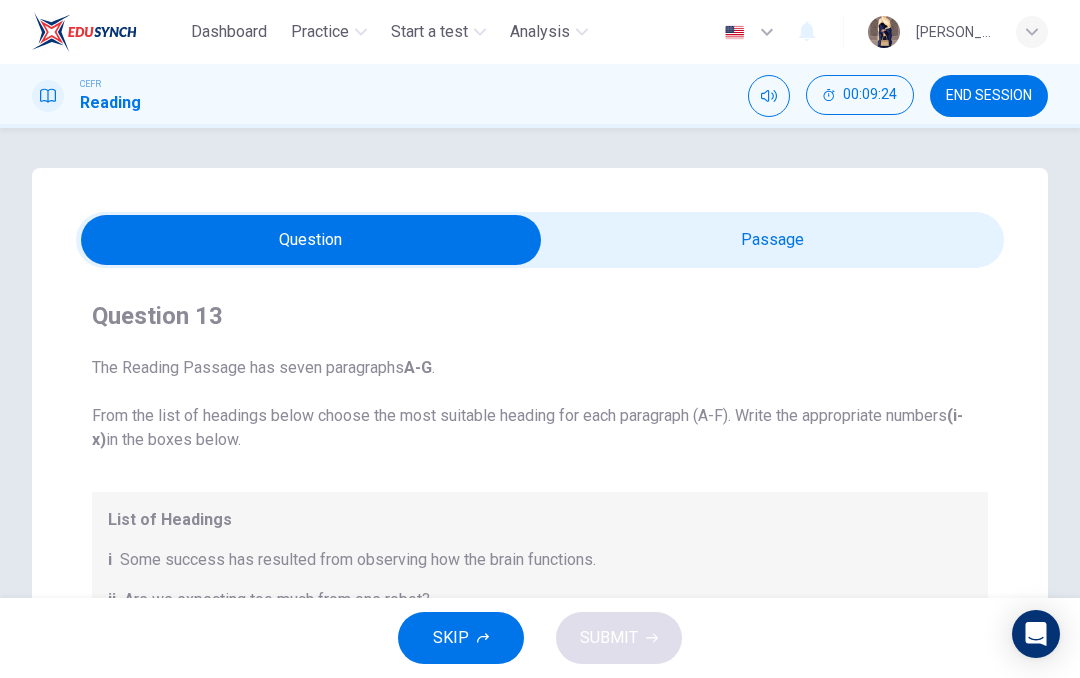 click on "END SESSION" at bounding box center [989, 96] 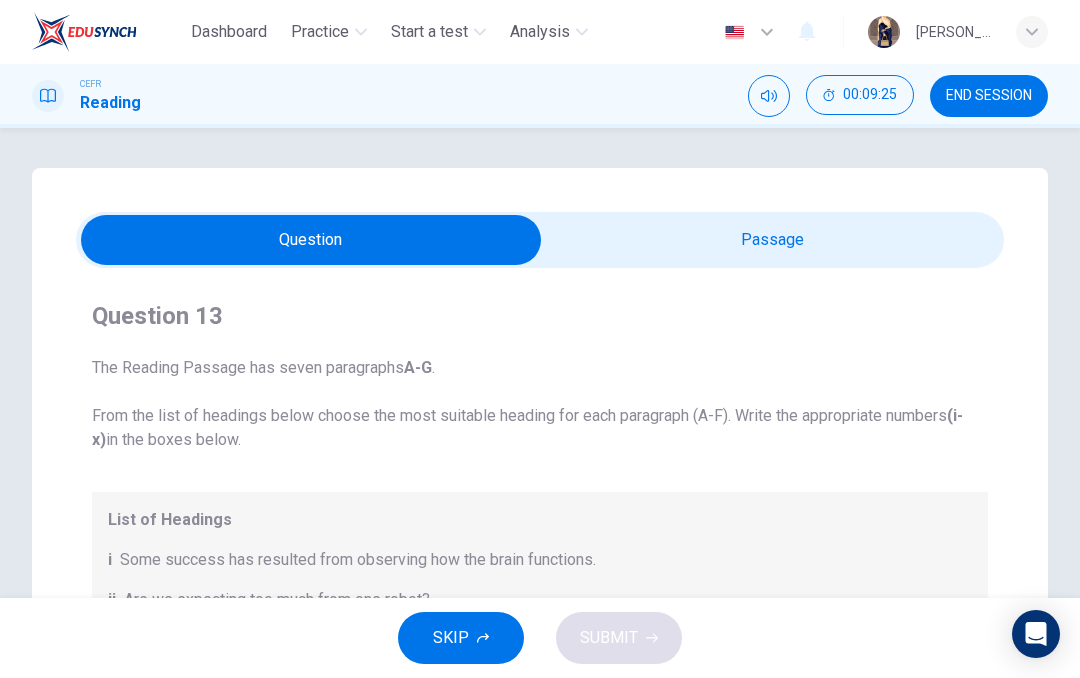 click on "END SESSION" at bounding box center [989, 96] 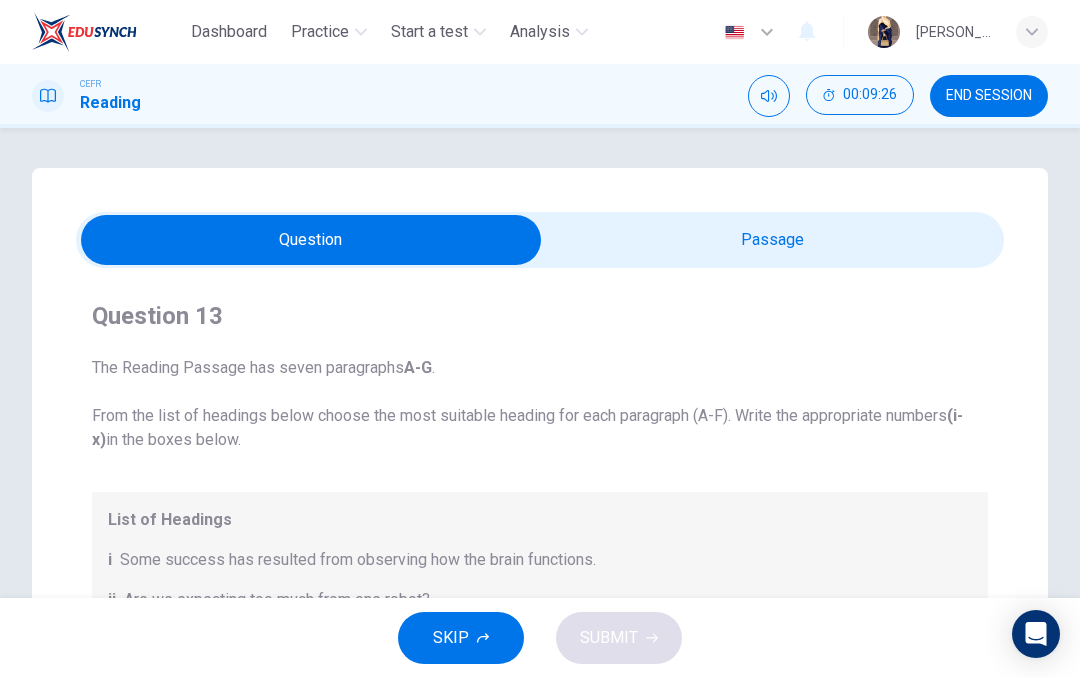 click on "END SESSION" at bounding box center (989, 96) 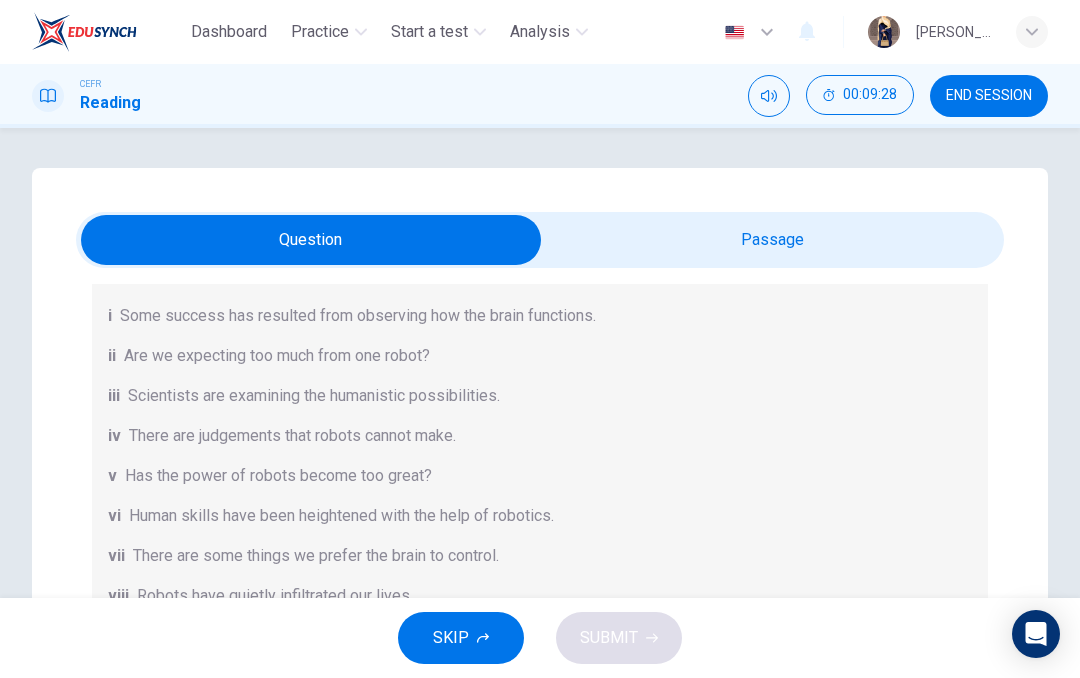 scroll, scrollTop: 244, scrollLeft: 0, axis: vertical 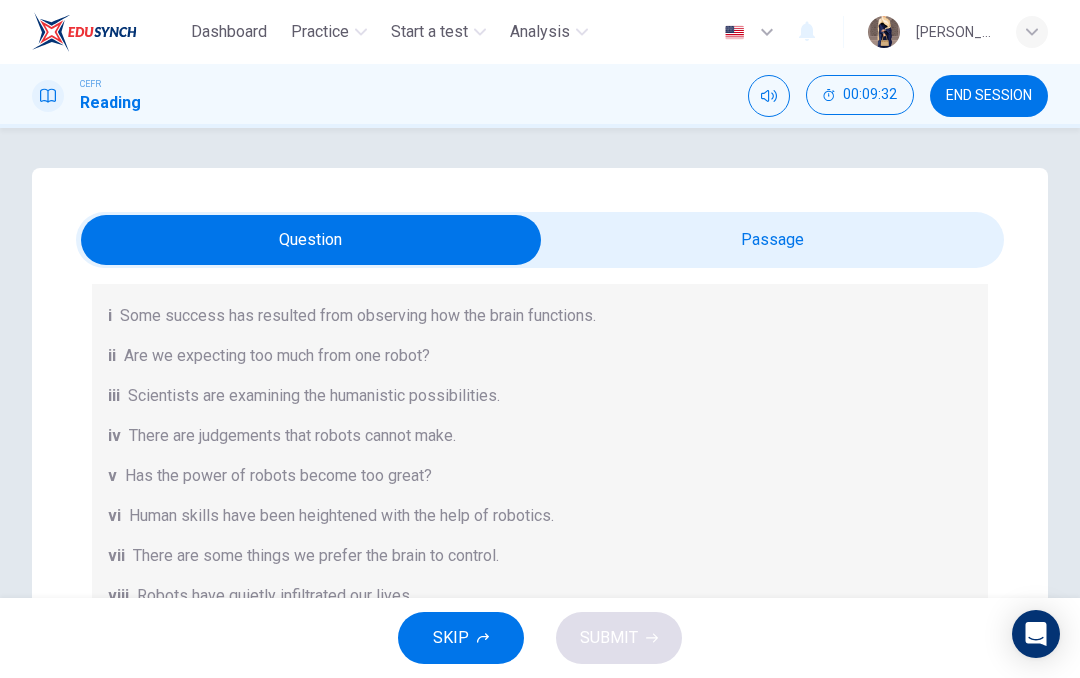 click on "Start a test" at bounding box center [429, 32] 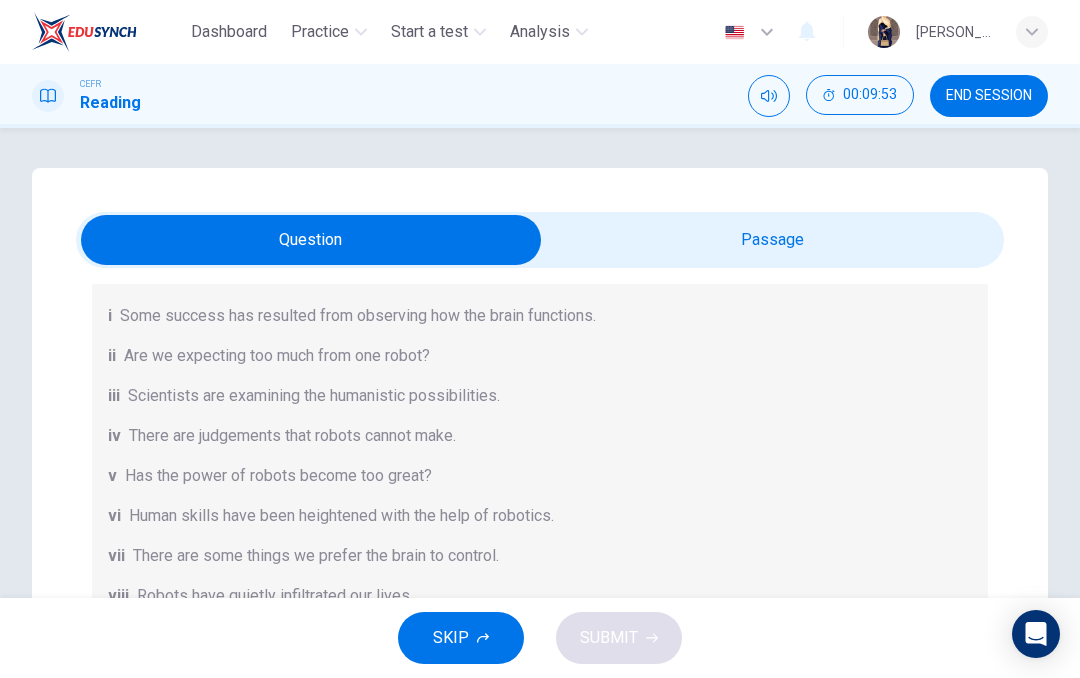 click on "[PERSON_NAME] [PERSON_NAME] [PERSON_NAME]" at bounding box center (958, 32) 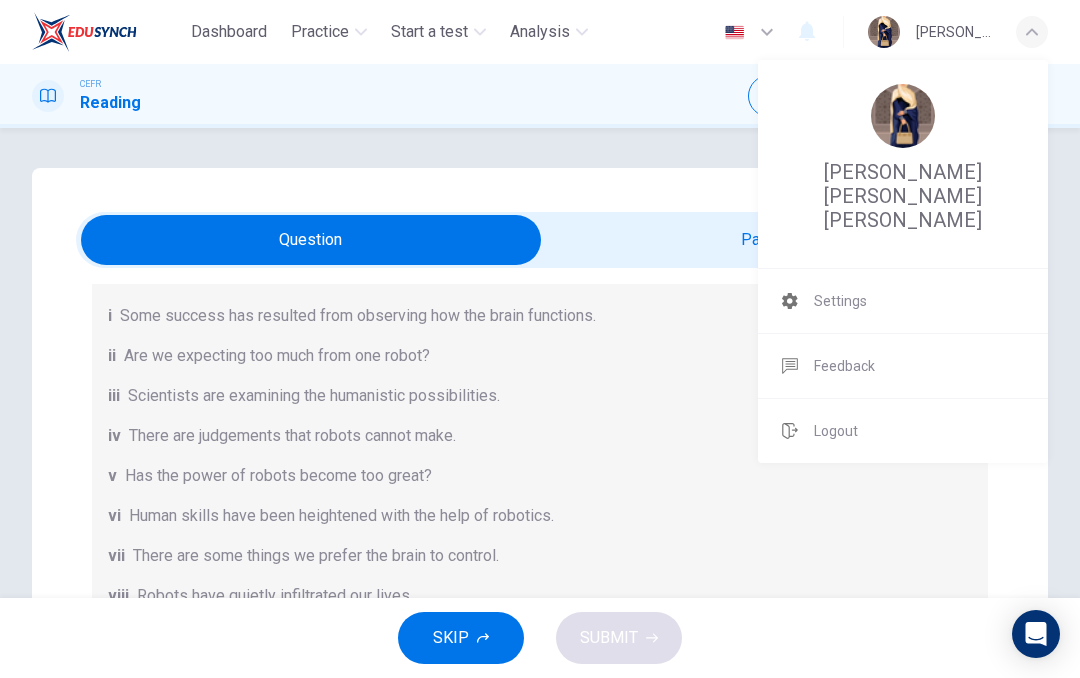 click on "Logout" at bounding box center (903, 431) 